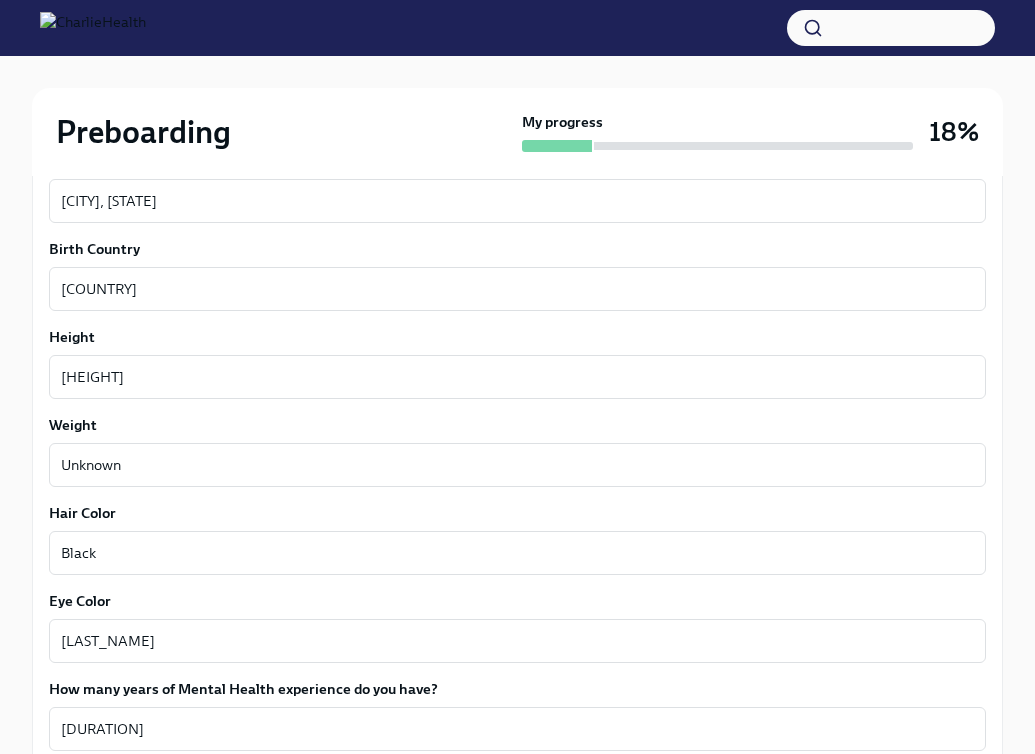 scroll, scrollTop: 1885, scrollLeft: 0, axis: vertical 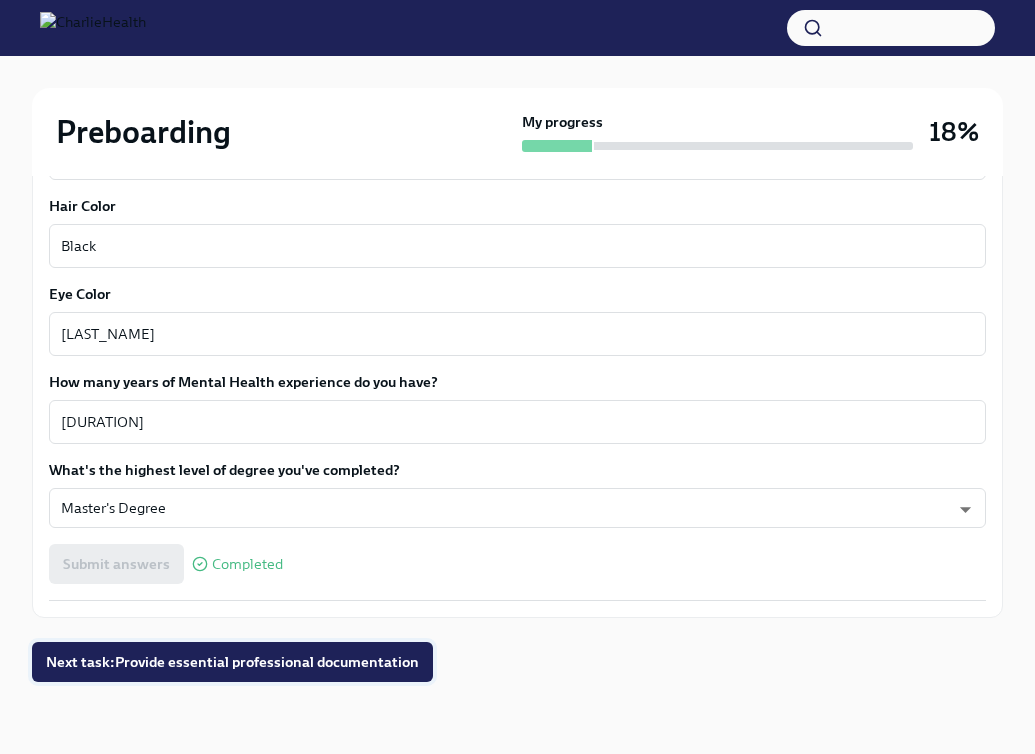 click on "Next task :  Provide essential professional documentation" at bounding box center [232, 662] 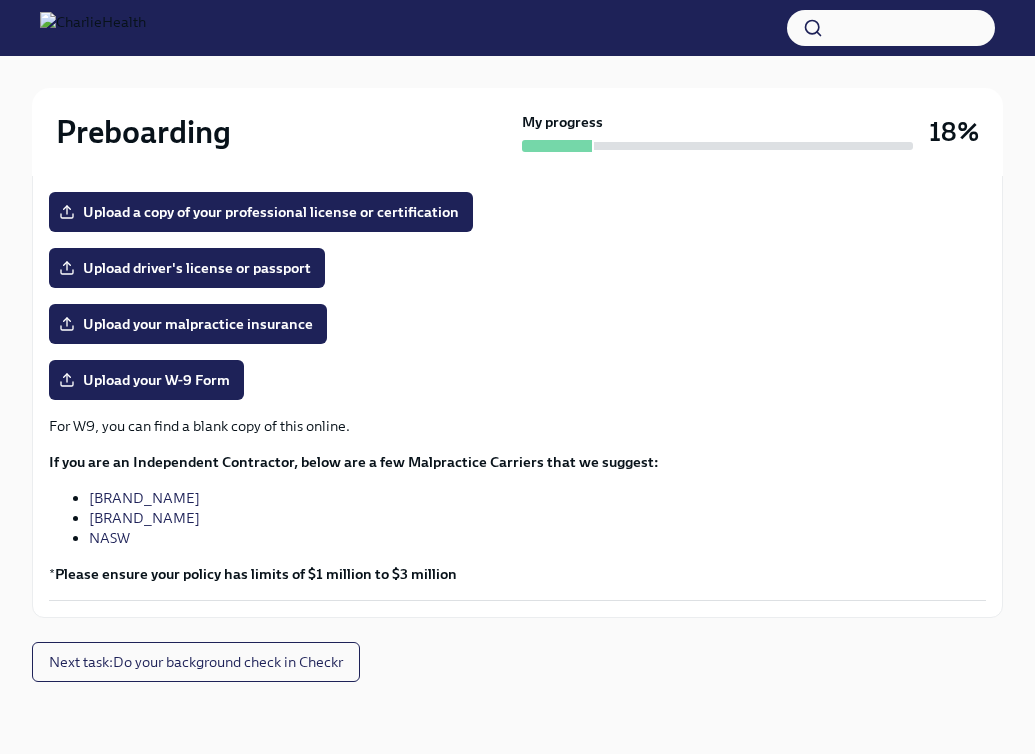 scroll, scrollTop: 481, scrollLeft: 0, axis: vertical 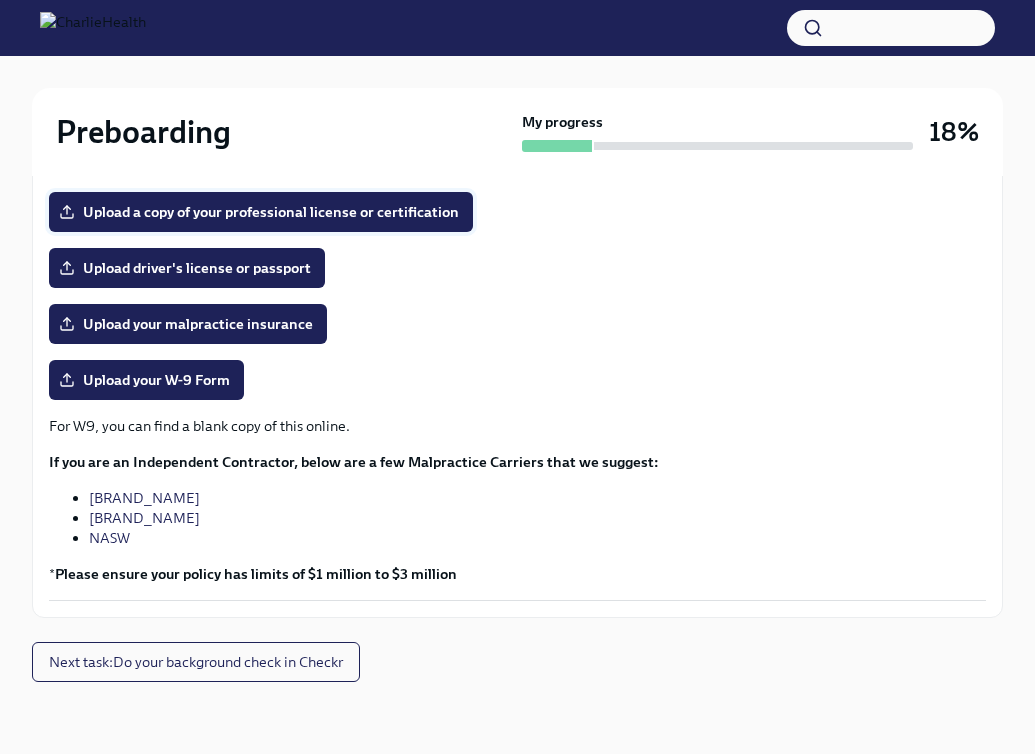 click on "Upload a copy of your professional license or certification" at bounding box center [261, 212] 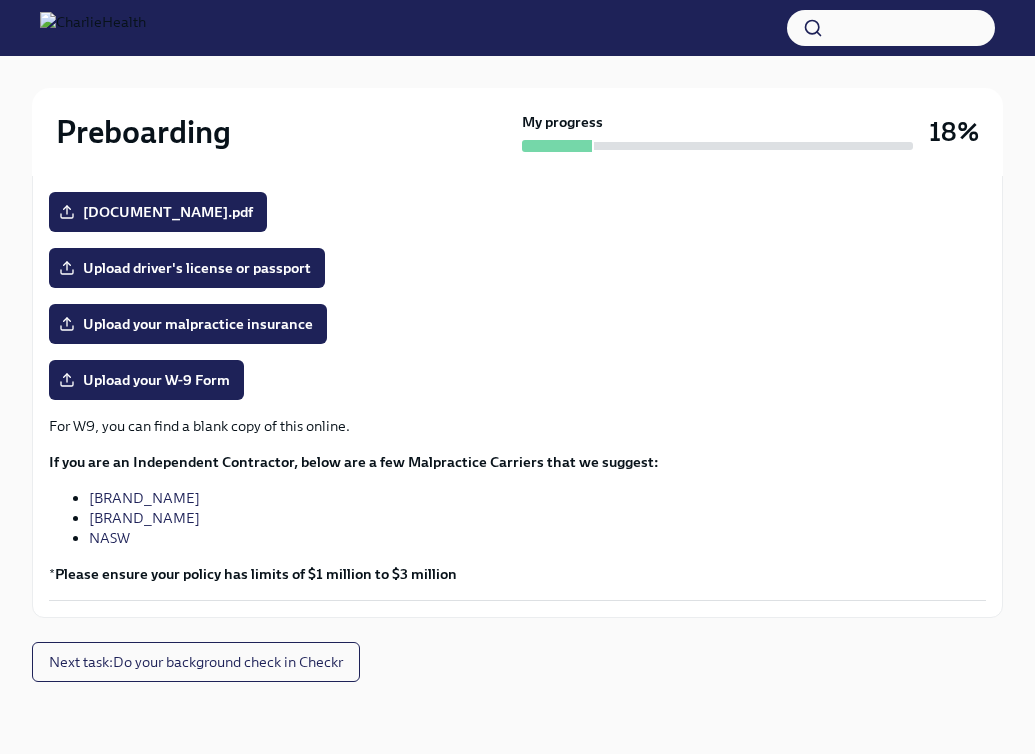 scroll, scrollTop: 461, scrollLeft: 0, axis: vertical 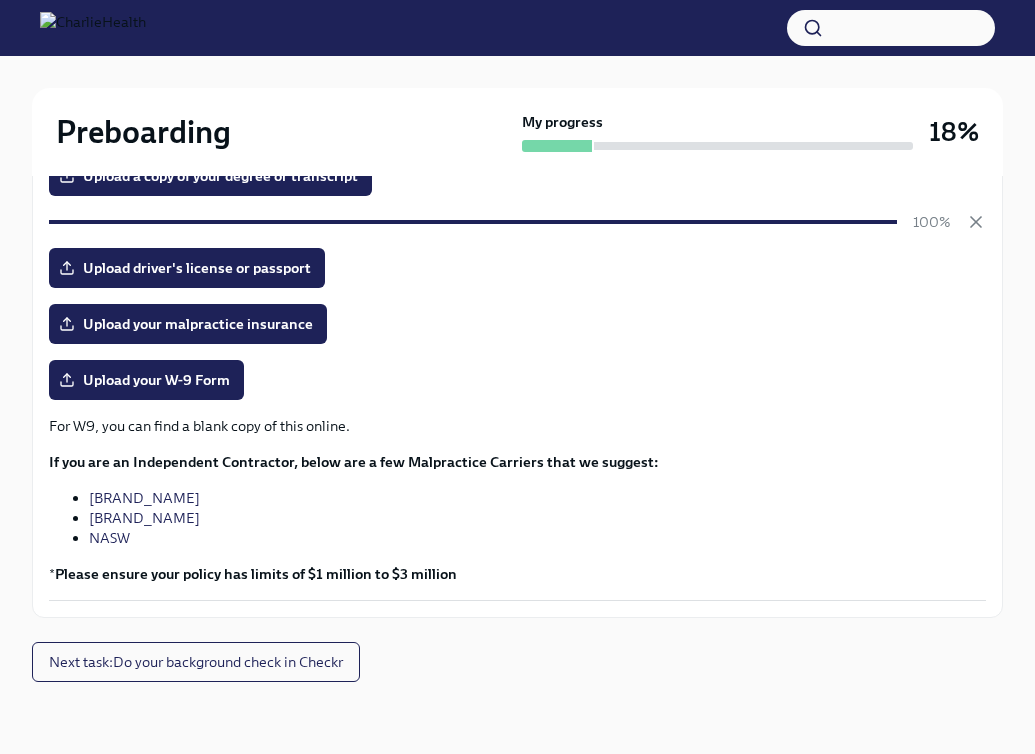 drag, startPoint x: 235, startPoint y: 268, endPoint x: 465, endPoint y: 374, distance: 253.25087 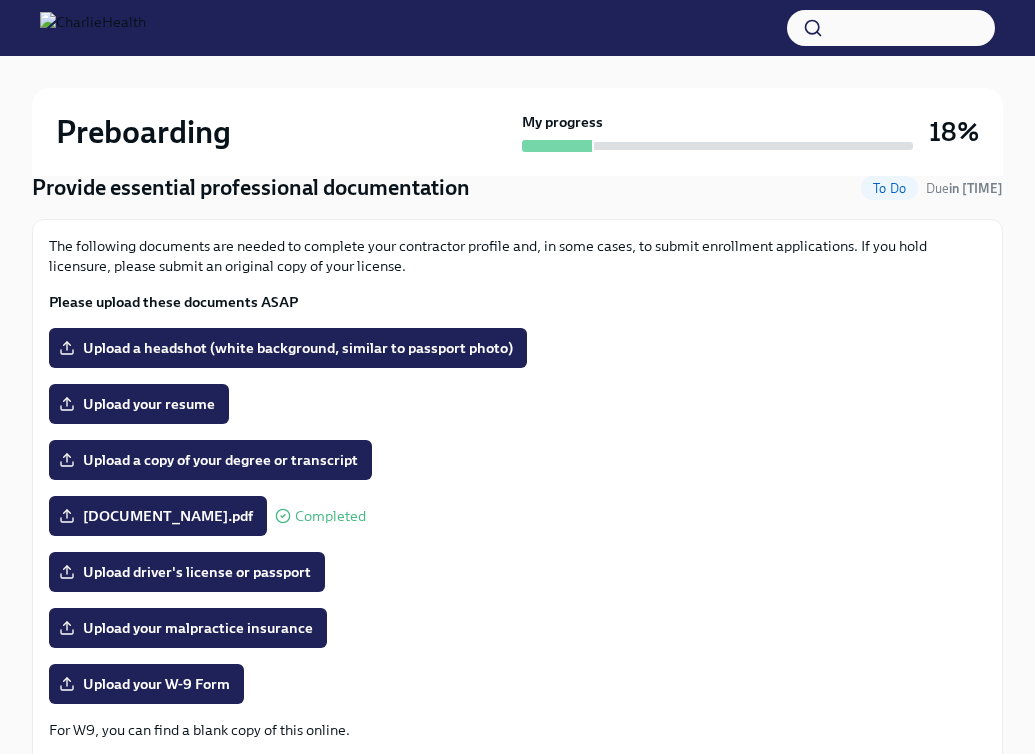 scroll, scrollTop: 205, scrollLeft: 0, axis: vertical 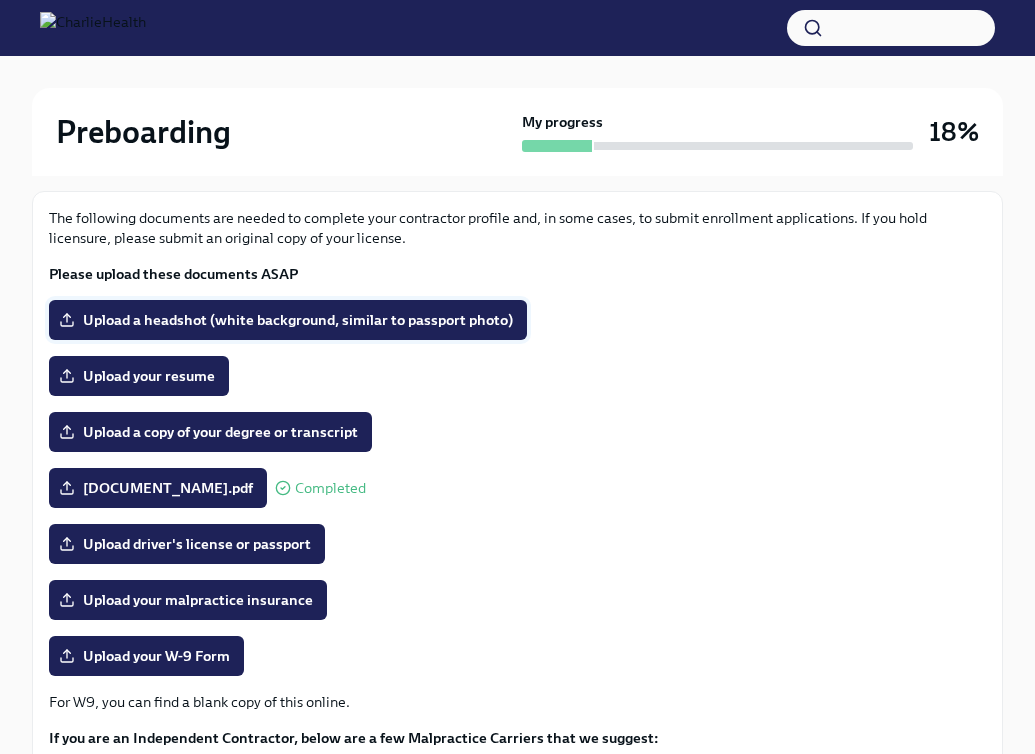 click on "Upload a headshot (white background, similar to passport photo)" at bounding box center [288, 320] 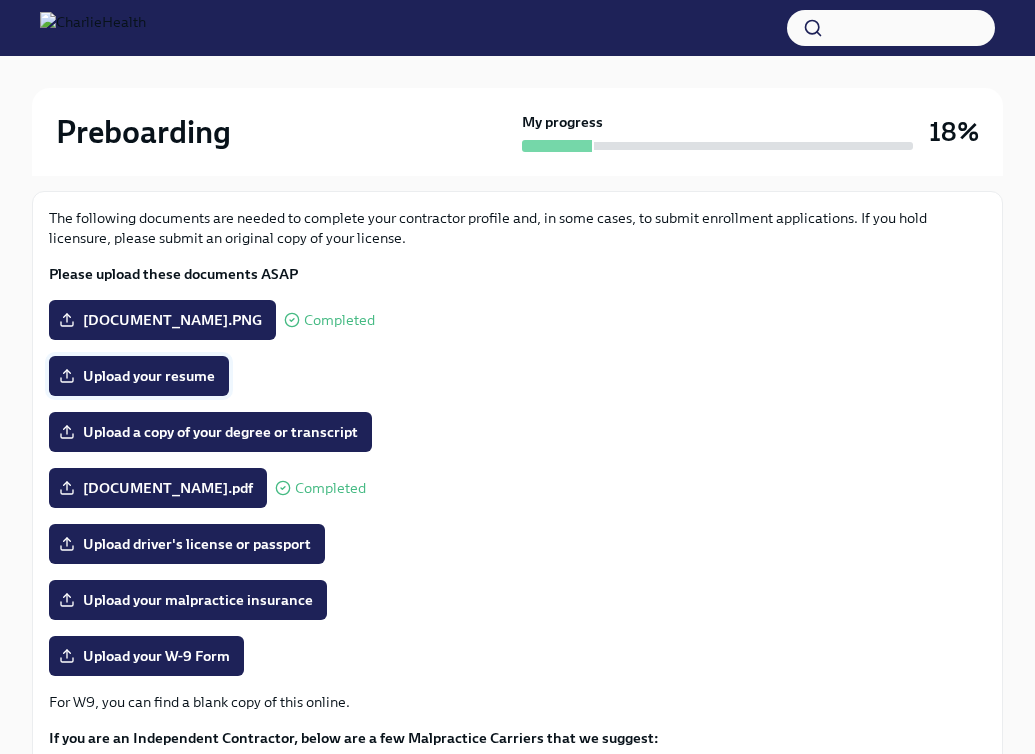 click on "Upload your resume" at bounding box center (139, 376) 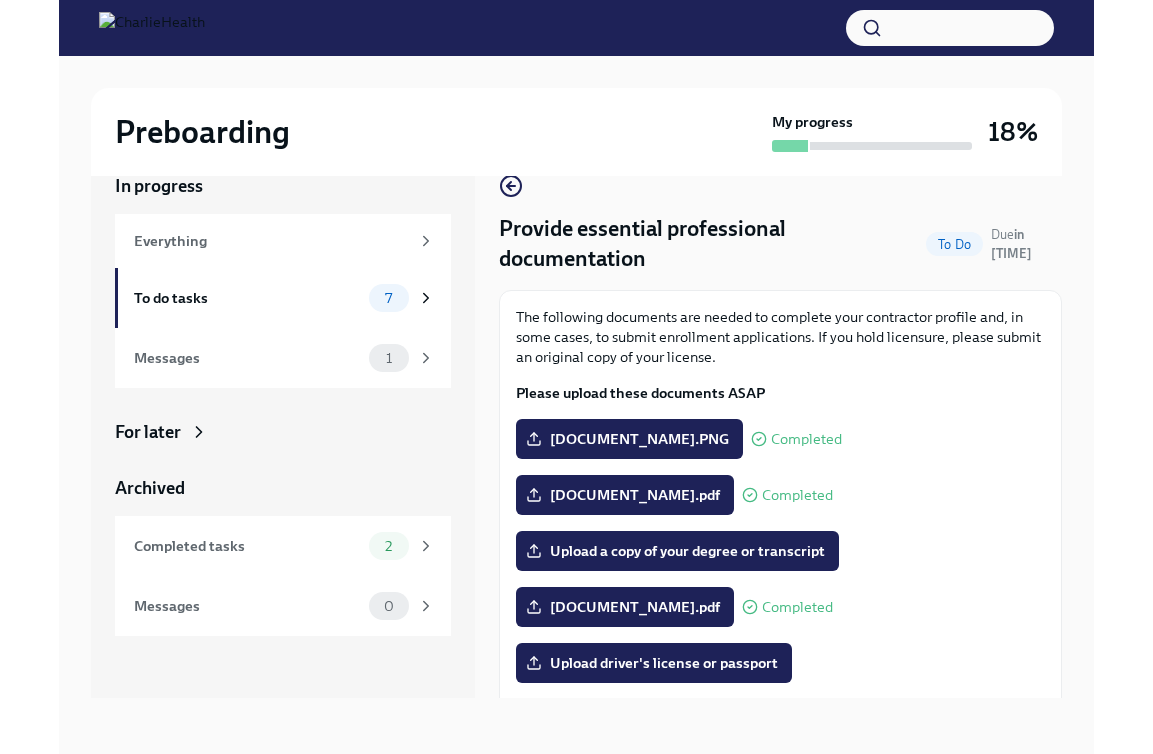 scroll, scrollTop: 34, scrollLeft: 0, axis: vertical 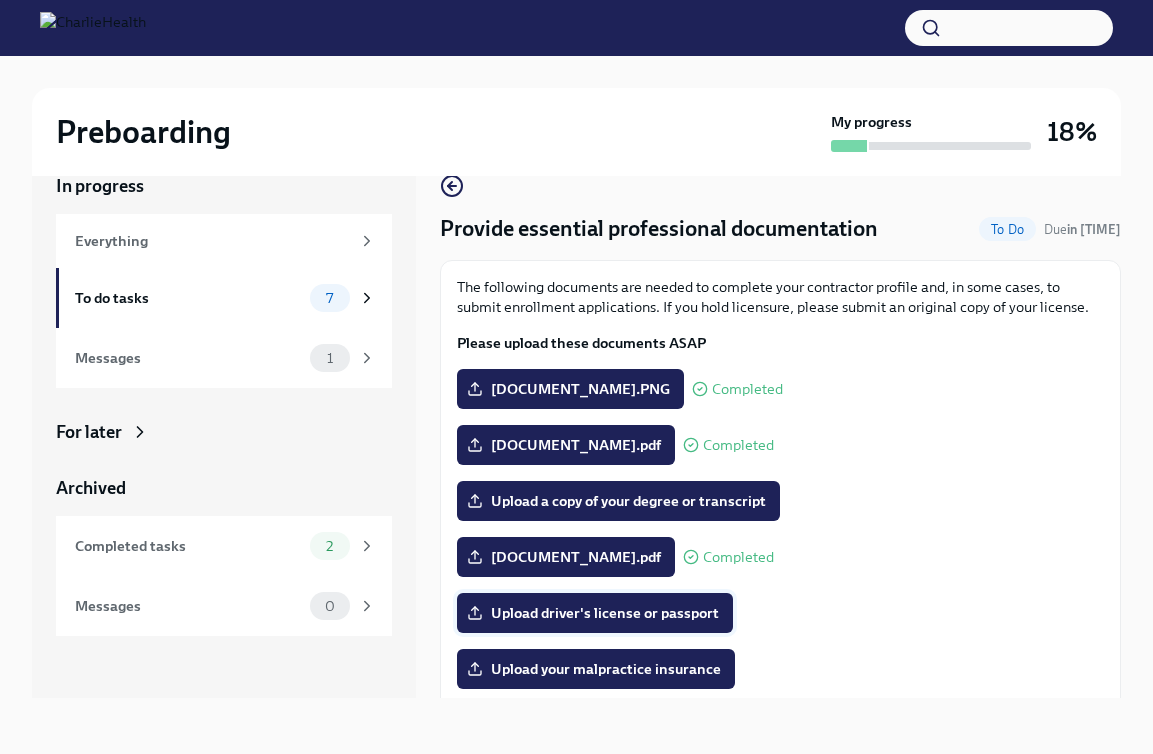 click on "Upload driver's license or passport" at bounding box center [595, 613] 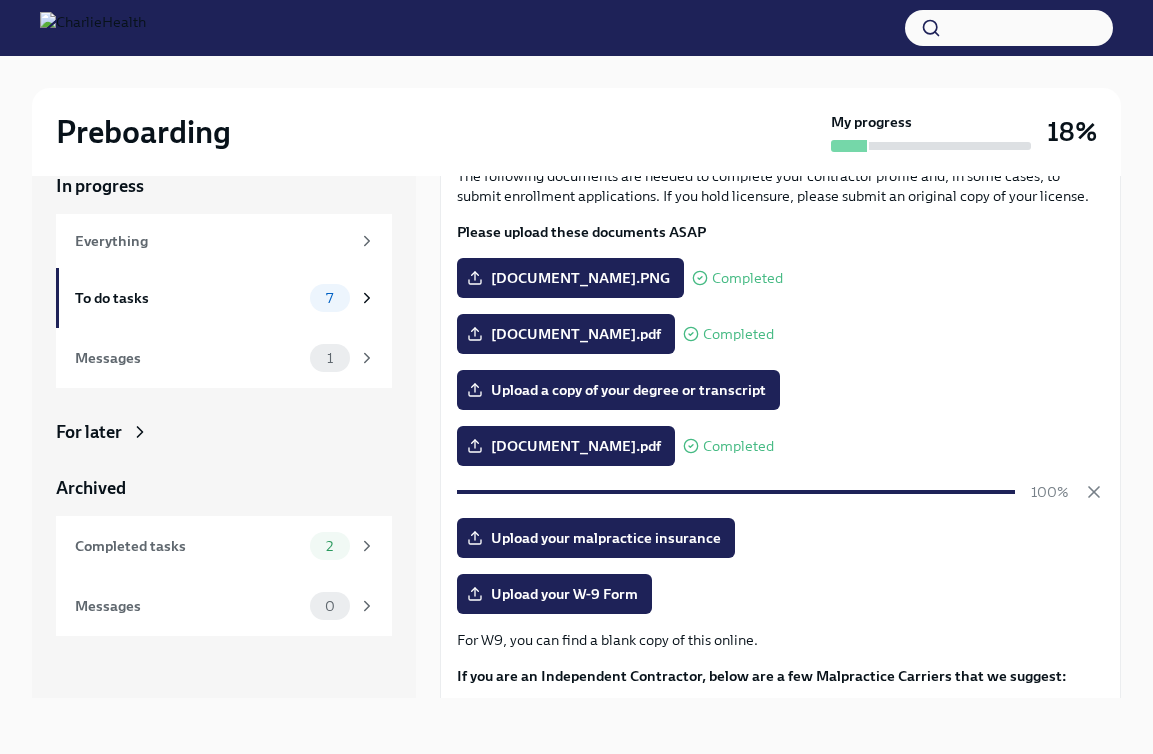 scroll, scrollTop: 147, scrollLeft: 0, axis: vertical 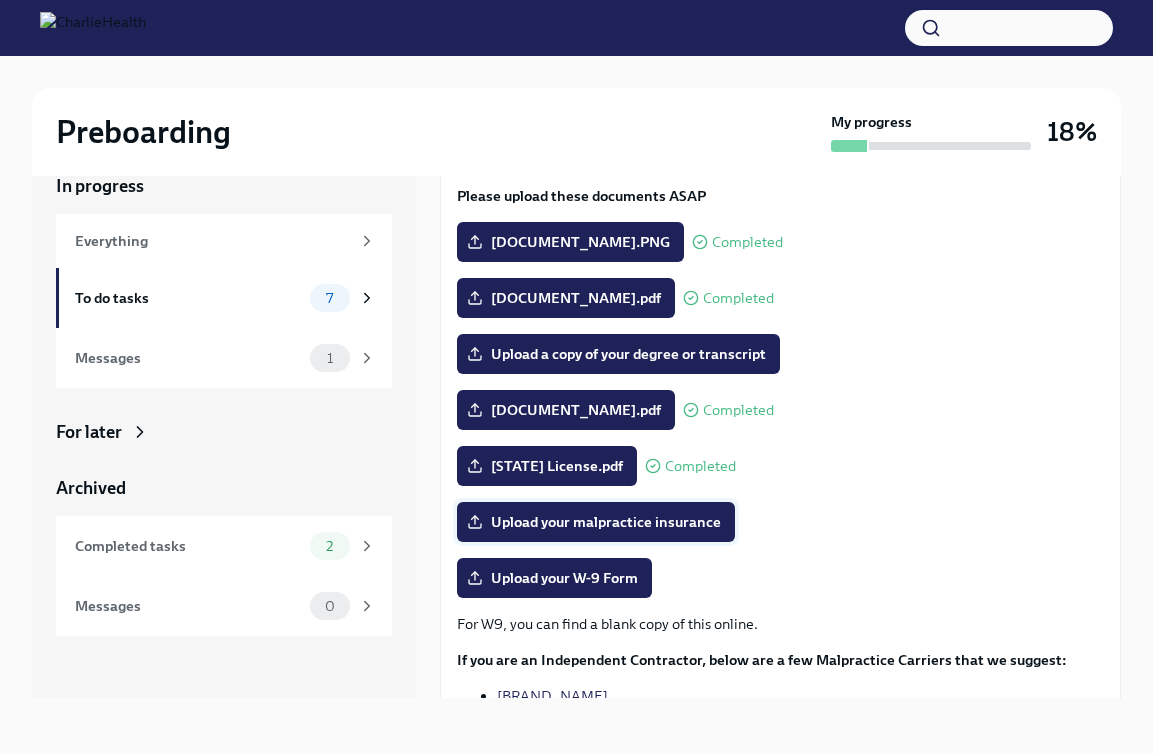 click on "Upload your malpractice insurance" at bounding box center (596, 522) 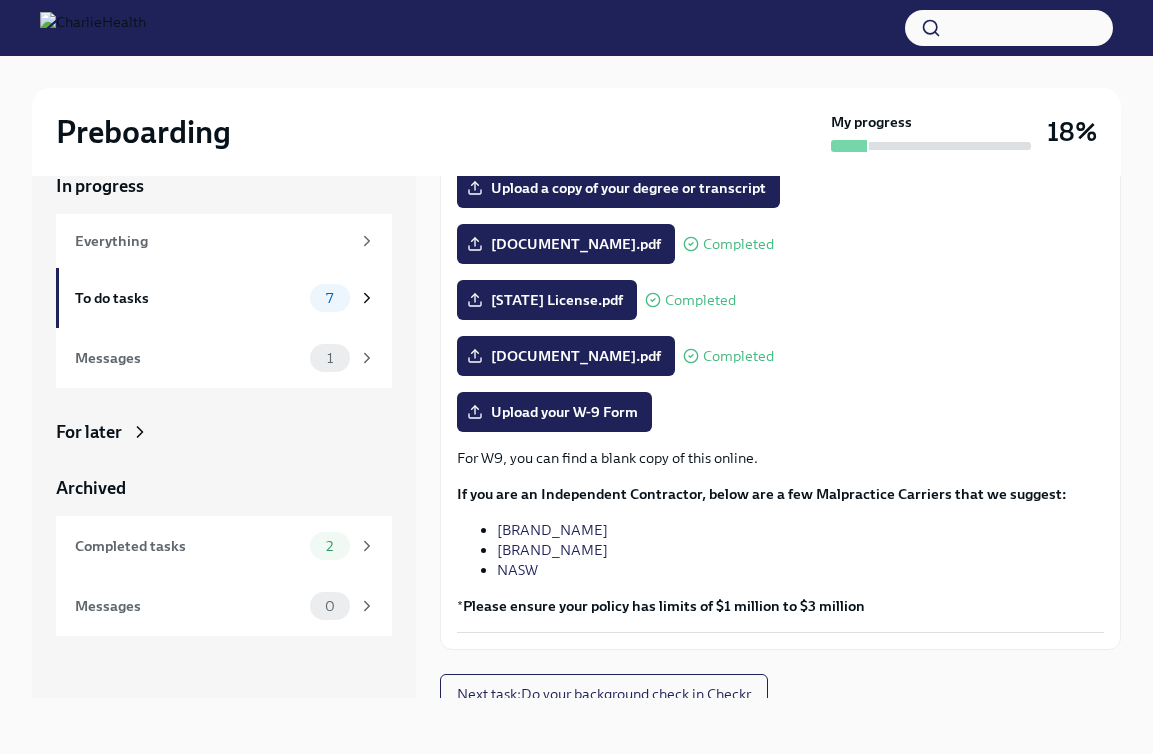 scroll, scrollTop: 329, scrollLeft: 0, axis: vertical 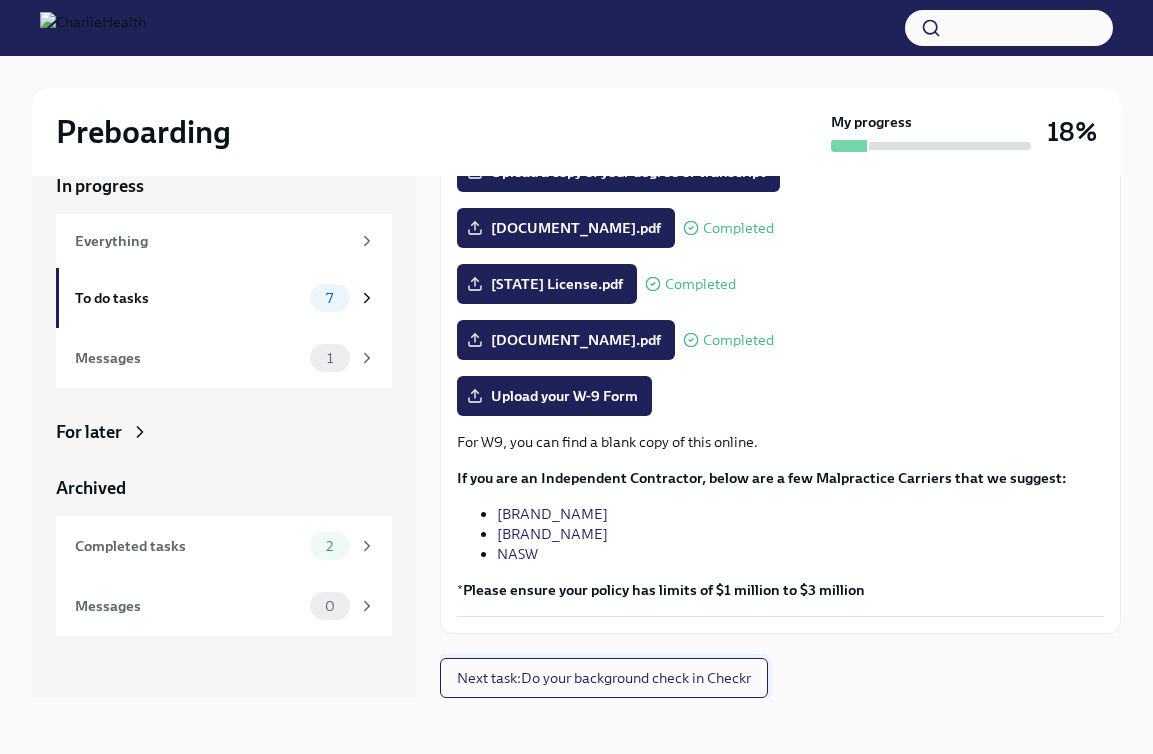 click on "Next task :  Do your background check in [BRAND_NAME]" at bounding box center (604, 678) 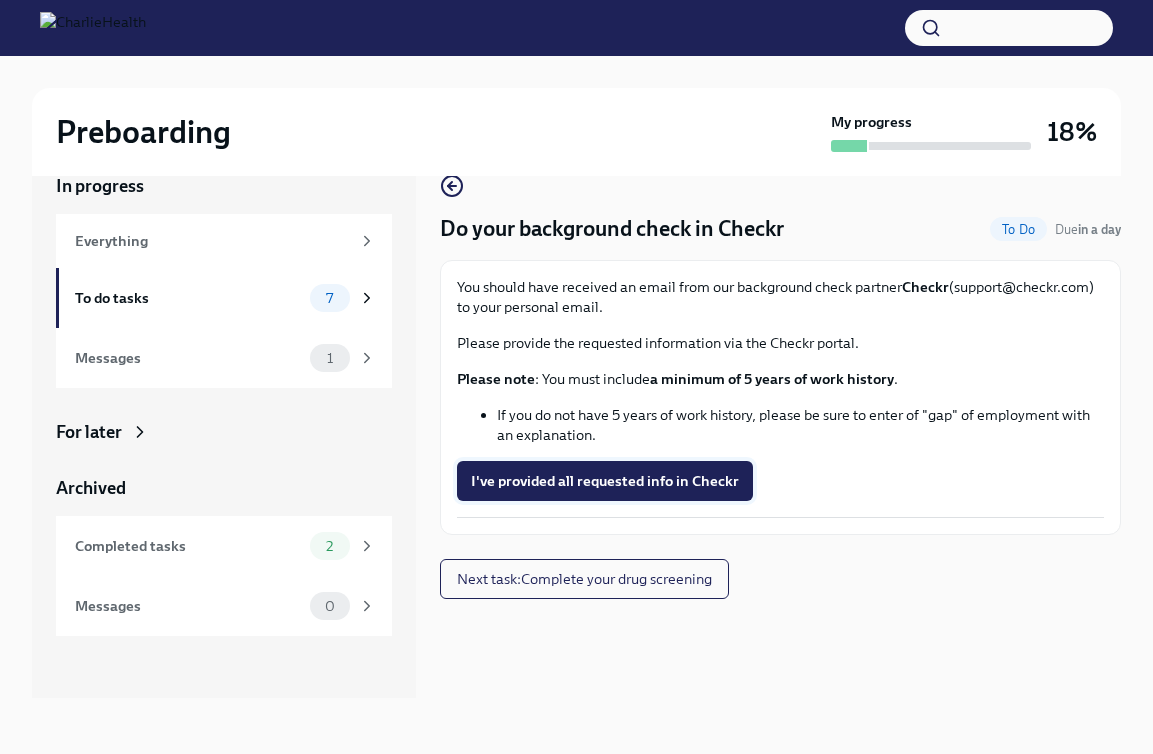 click on "I've provided all requested info in Checkr" at bounding box center (605, 481) 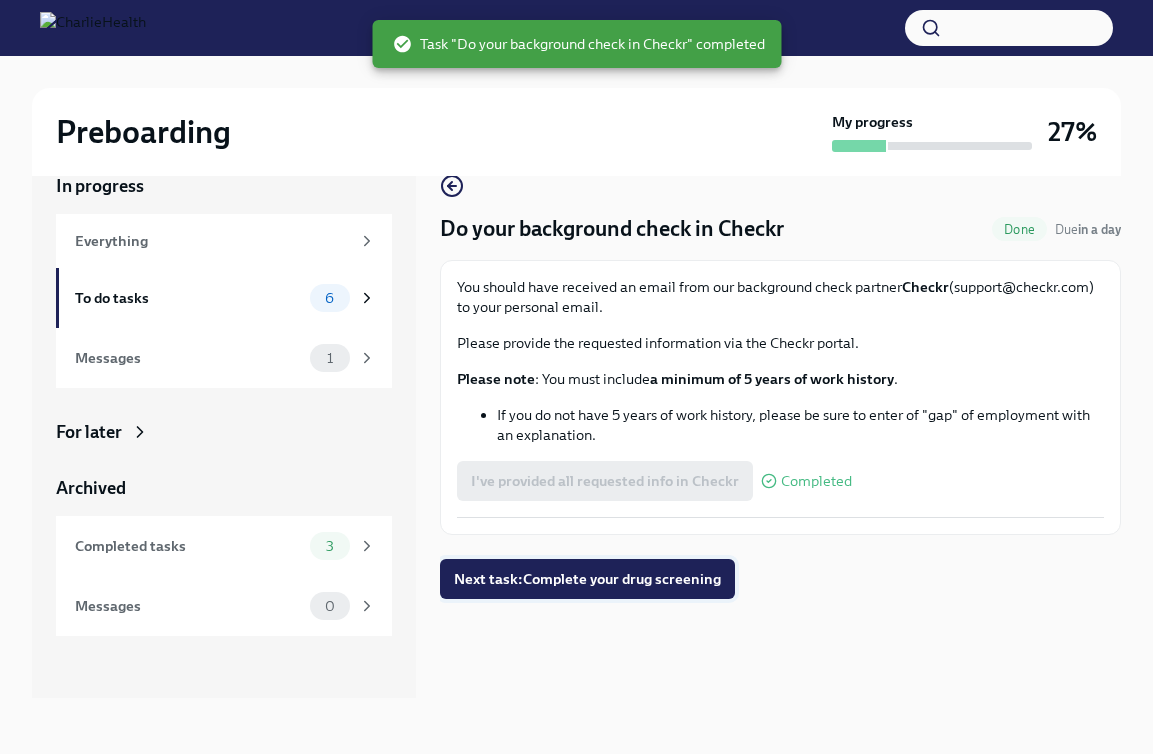 click on "Next task :  Complete your drug screening" at bounding box center (587, 579) 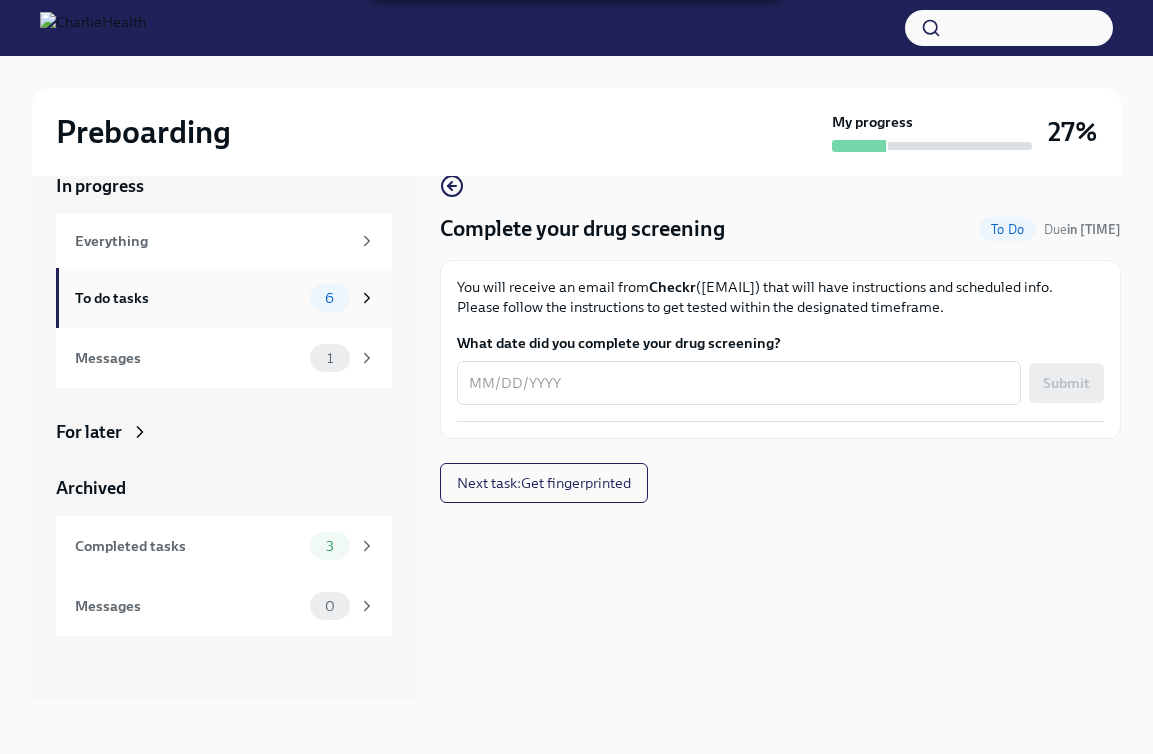 click on "6" at bounding box center [329, 298] 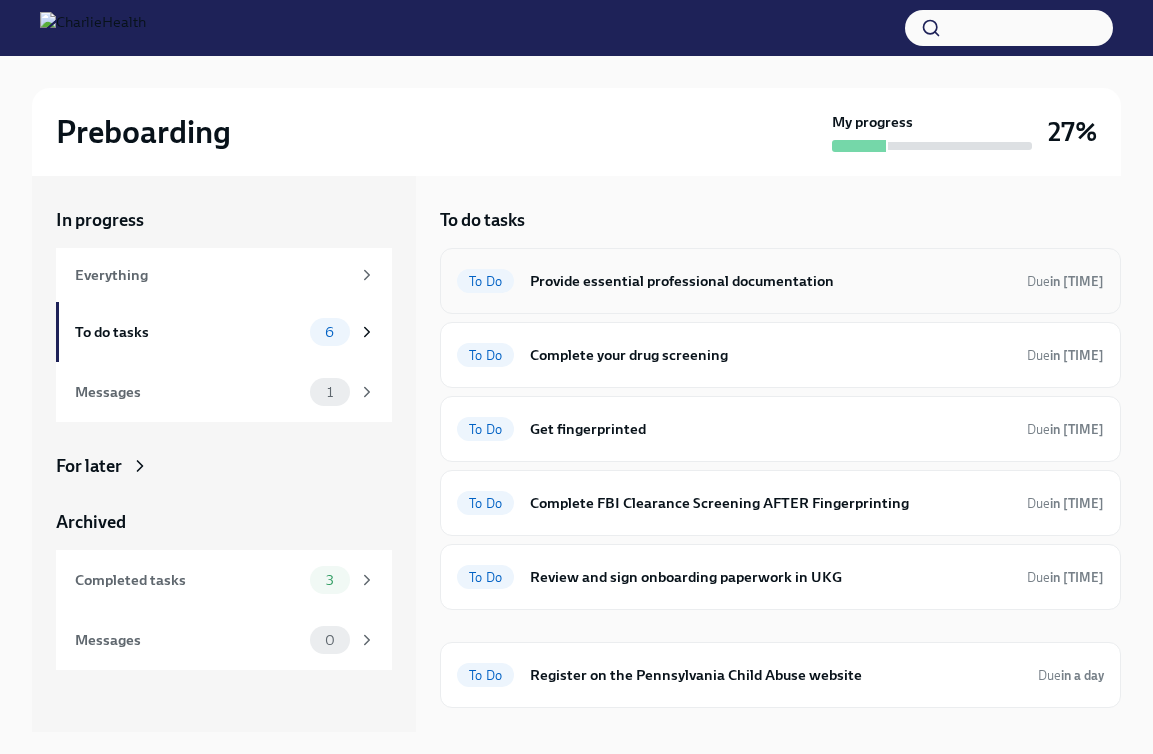 scroll, scrollTop: 91, scrollLeft: 0, axis: vertical 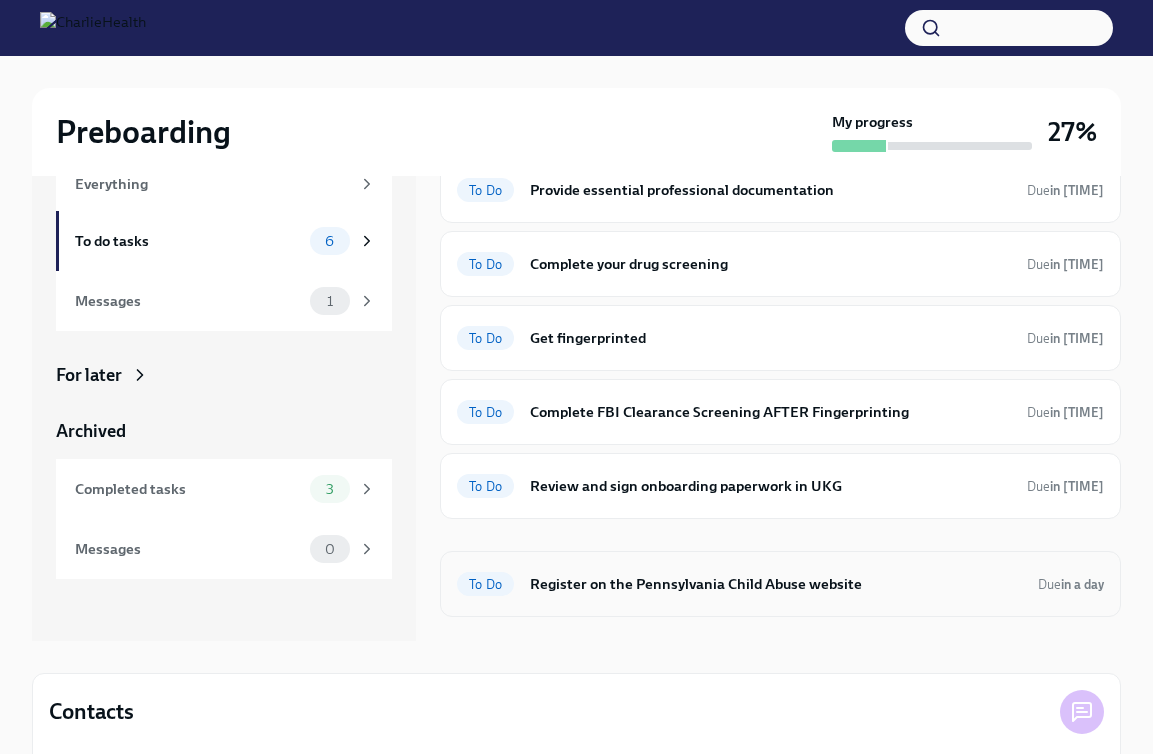 click on "Register on the Pennsylvania Child Abuse website" at bounding box center (776, 584) 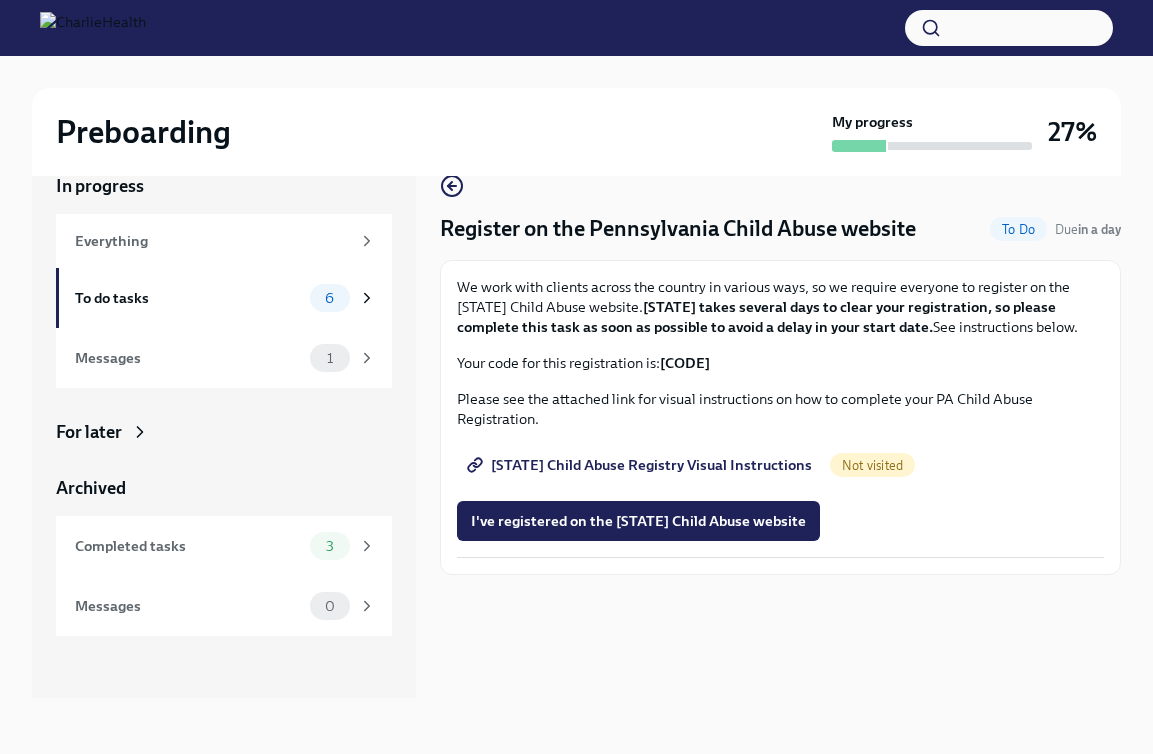 scroll, scrollTop: 34, scrollLeft: 0, axis: vertical 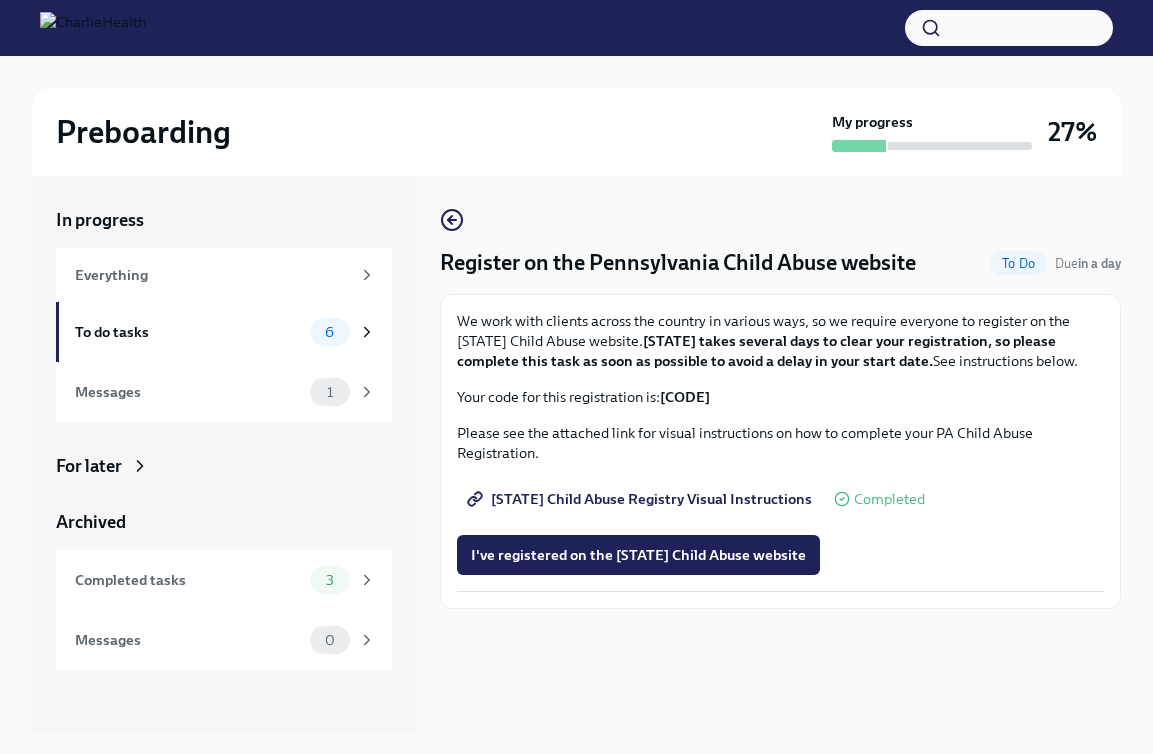 drag, startPoint x: 788, startPoint y: 418, endPoint x: 672, endPoint y: 422, distance: 116.06895 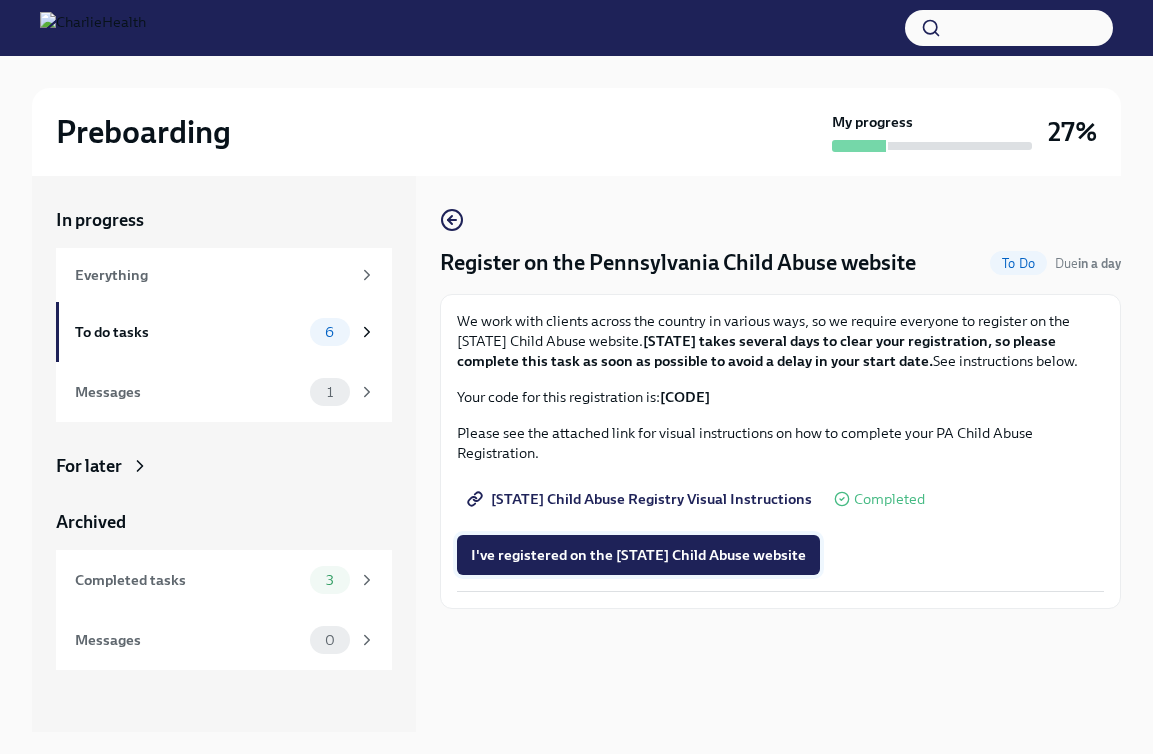 click on "I've registered on the [STATE] Child Abuse website" at bounding box center (638, 555) 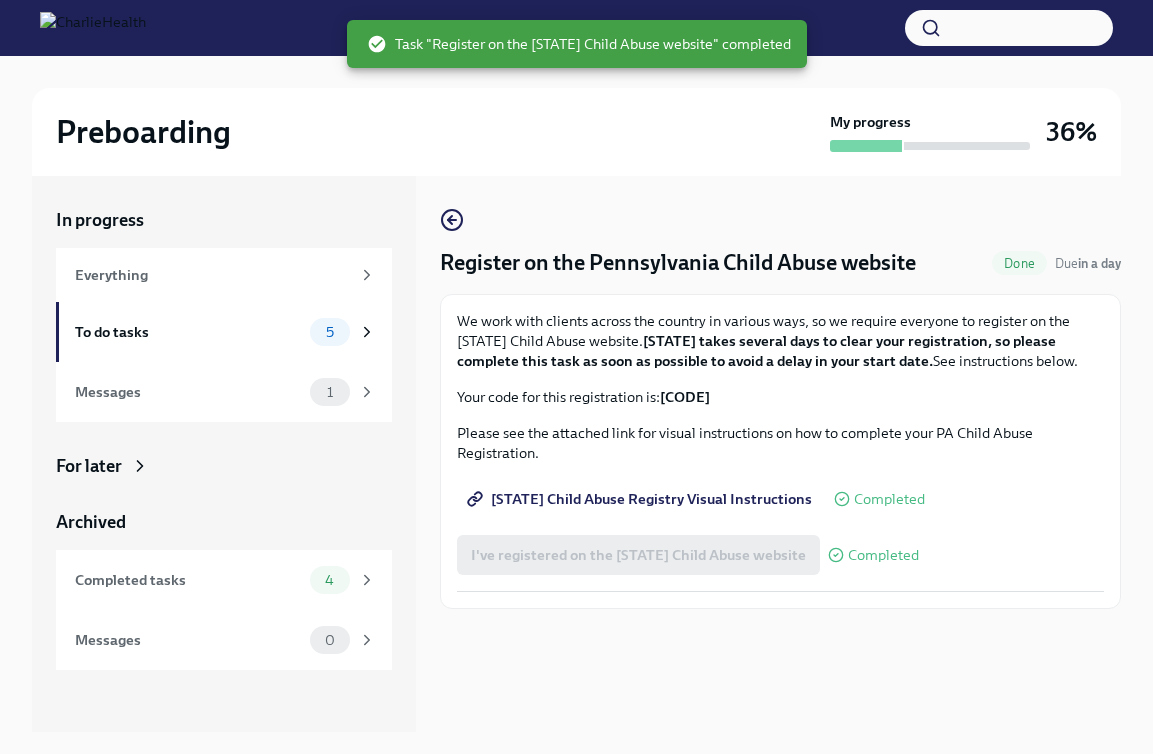 scroll, scrollTop: 34, scrollLeft: 0, axis: vertical 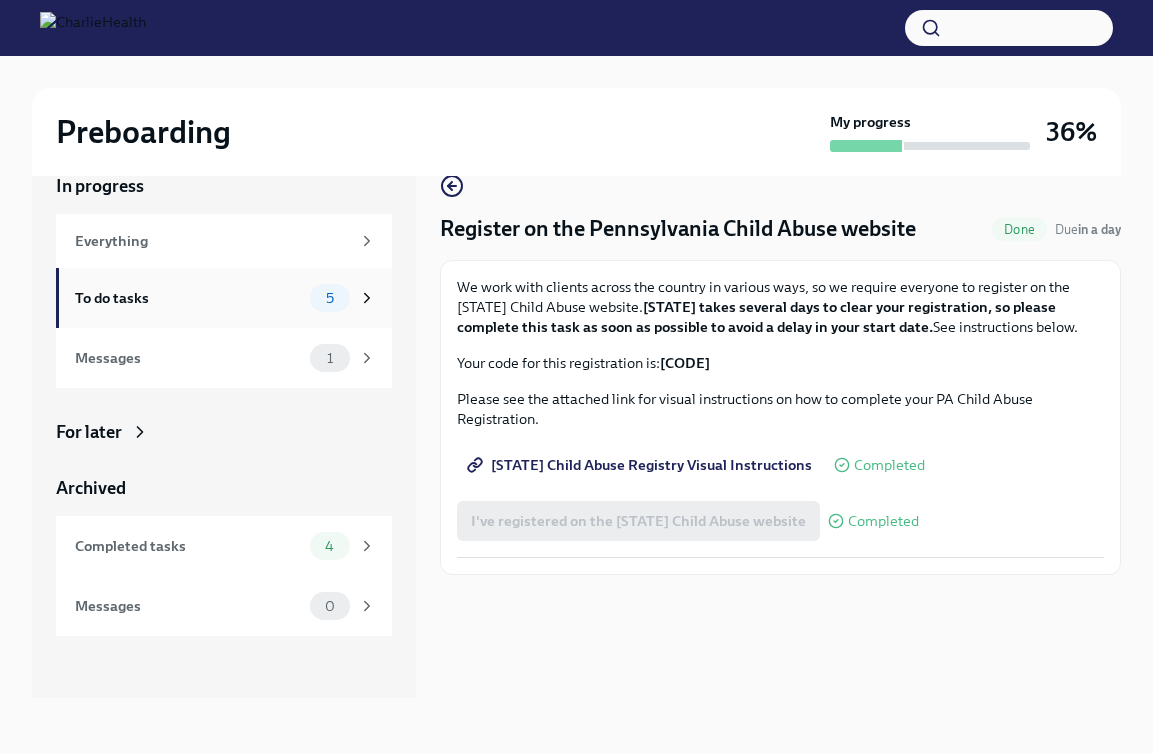 click on "To do tasks" at bounding box center [188, 298] 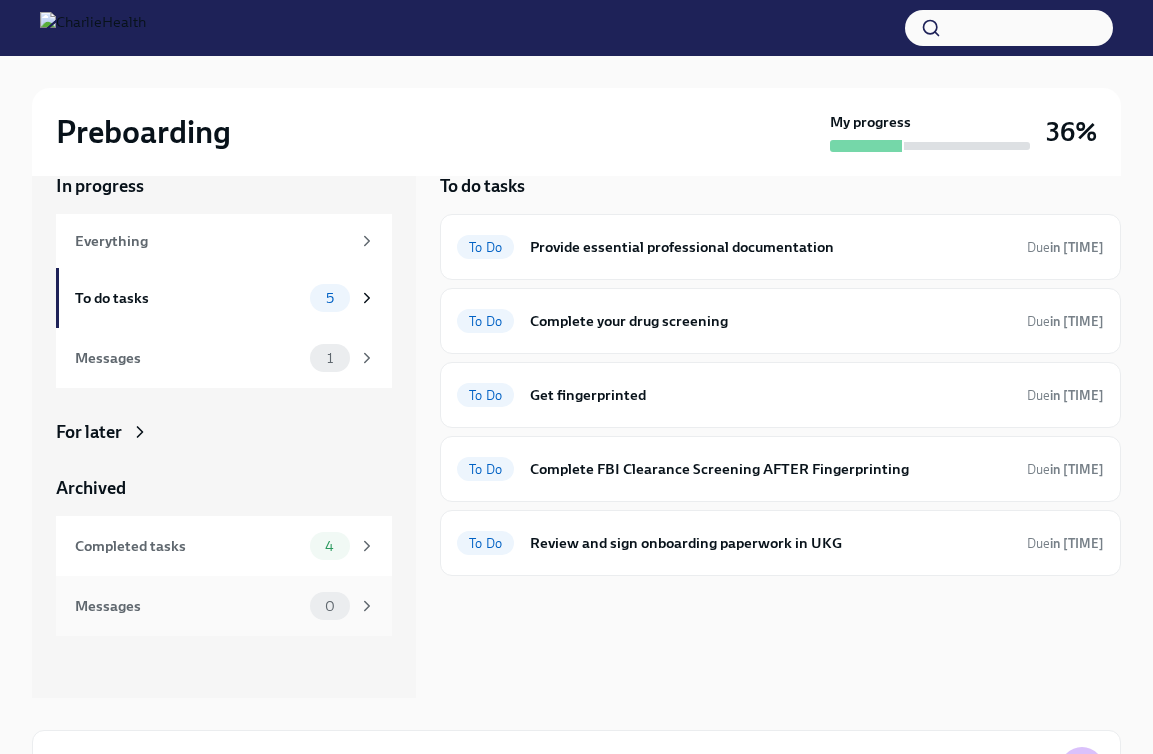click on "Messages 0" at bounding box center [224, 606] 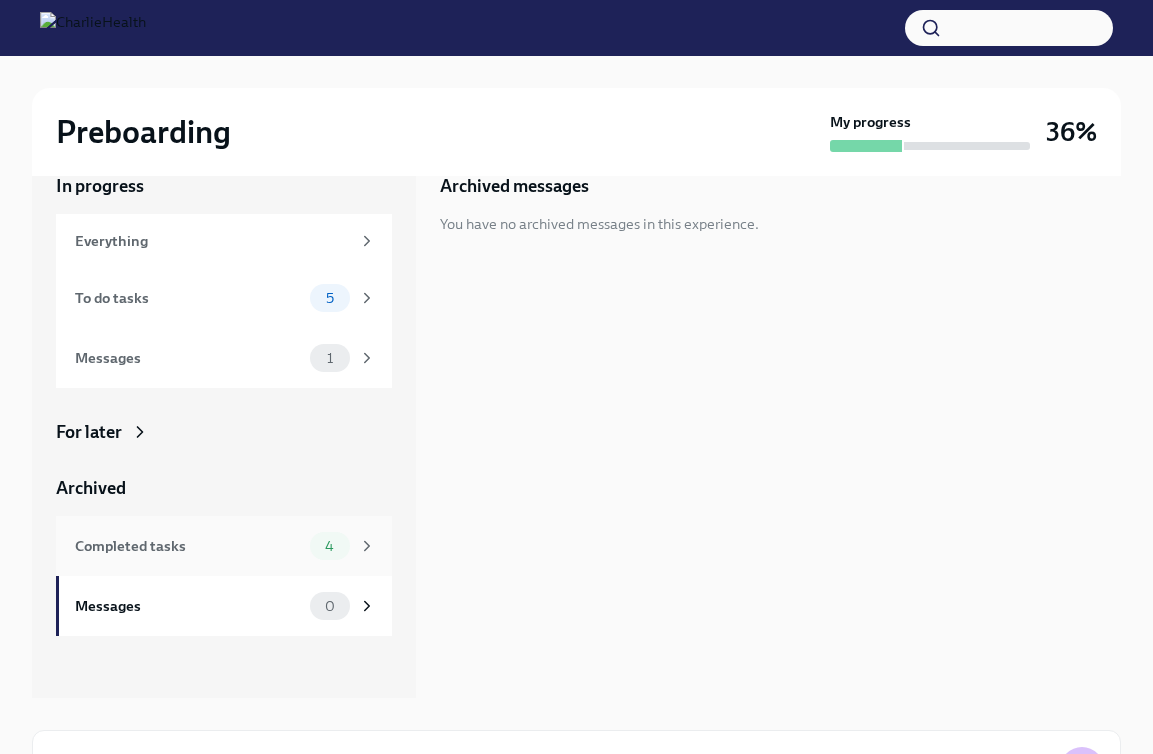 click on "4" at bounding box center (330, 546) 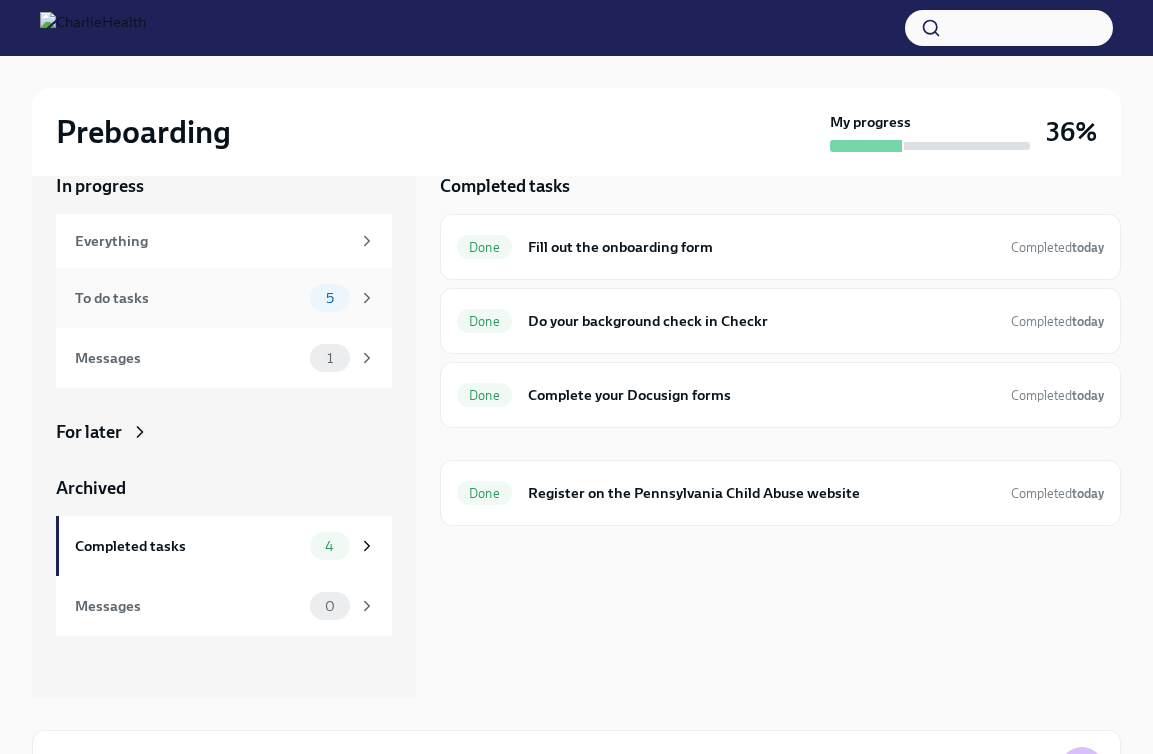 click on "To do tasks 5" at bounding box center (224, 298) 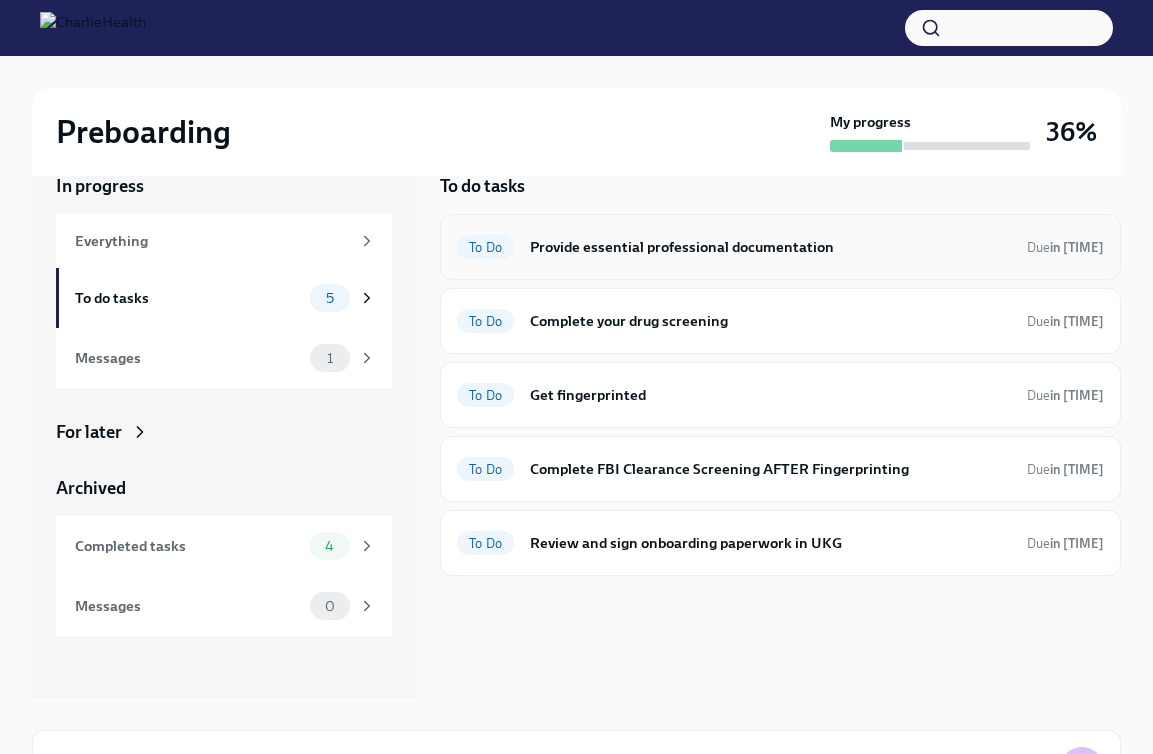 click on "To Do Provide essential professional documentation Due  in [TIME]" at bounding box center (780, 247) 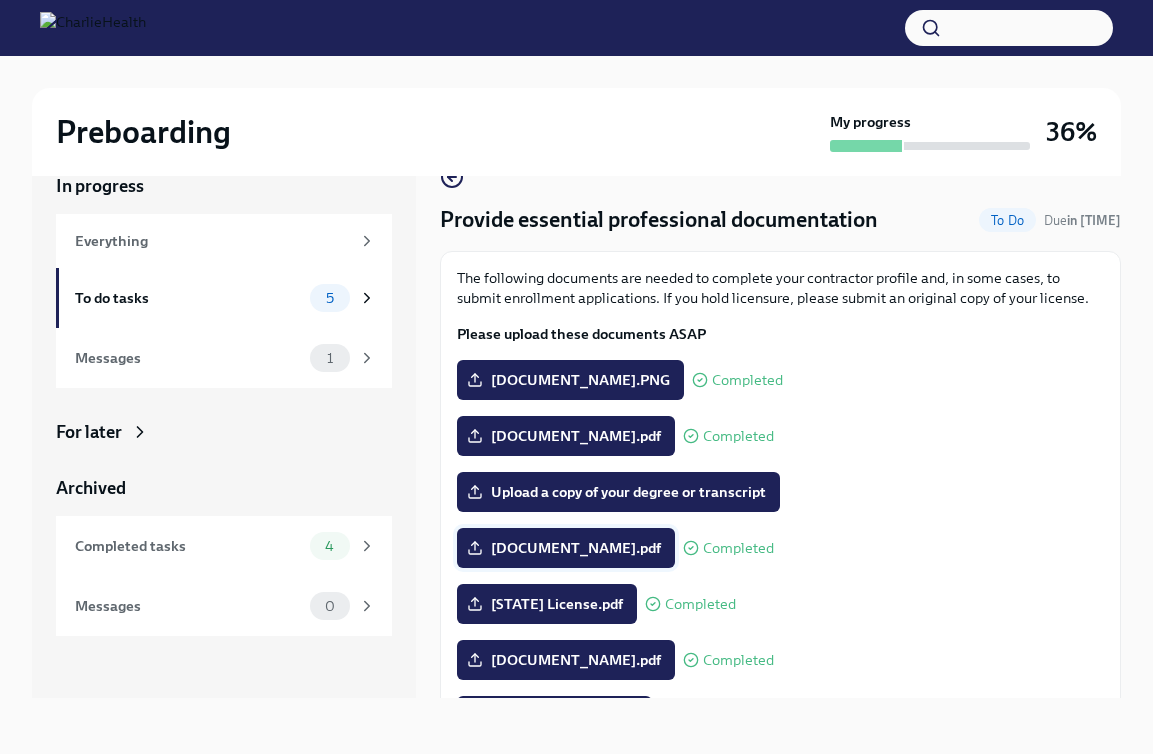 scroll, scrollTop: 0, scrollLeft: 0, axis: both 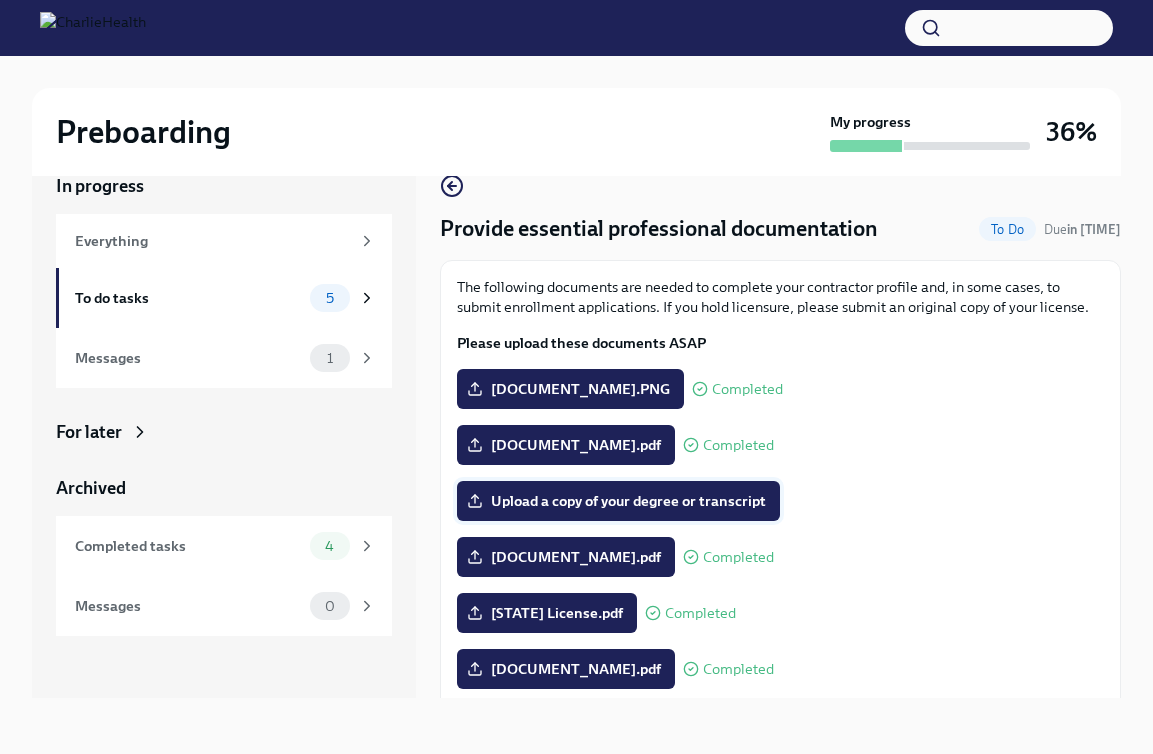 click on "Upload a copy of your degree or transcript" at bounding box center [618, 501] 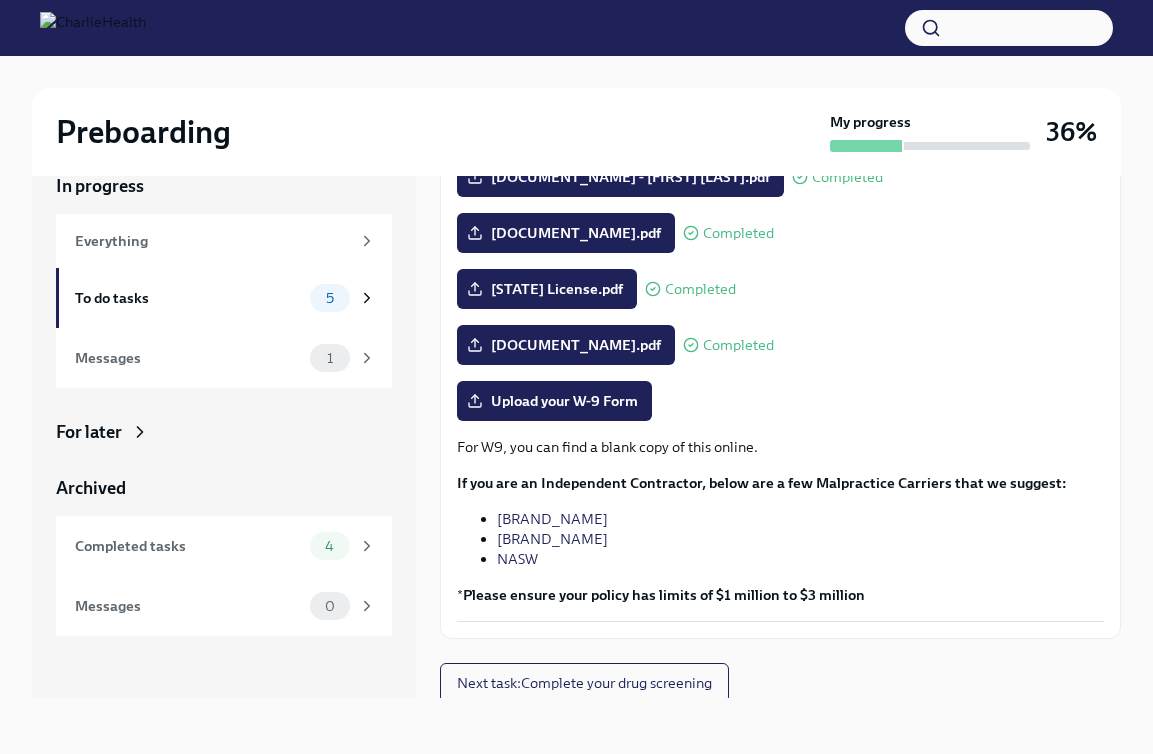 scroll, scrollTop: 329, scrollLeft: 0, axis: vertical 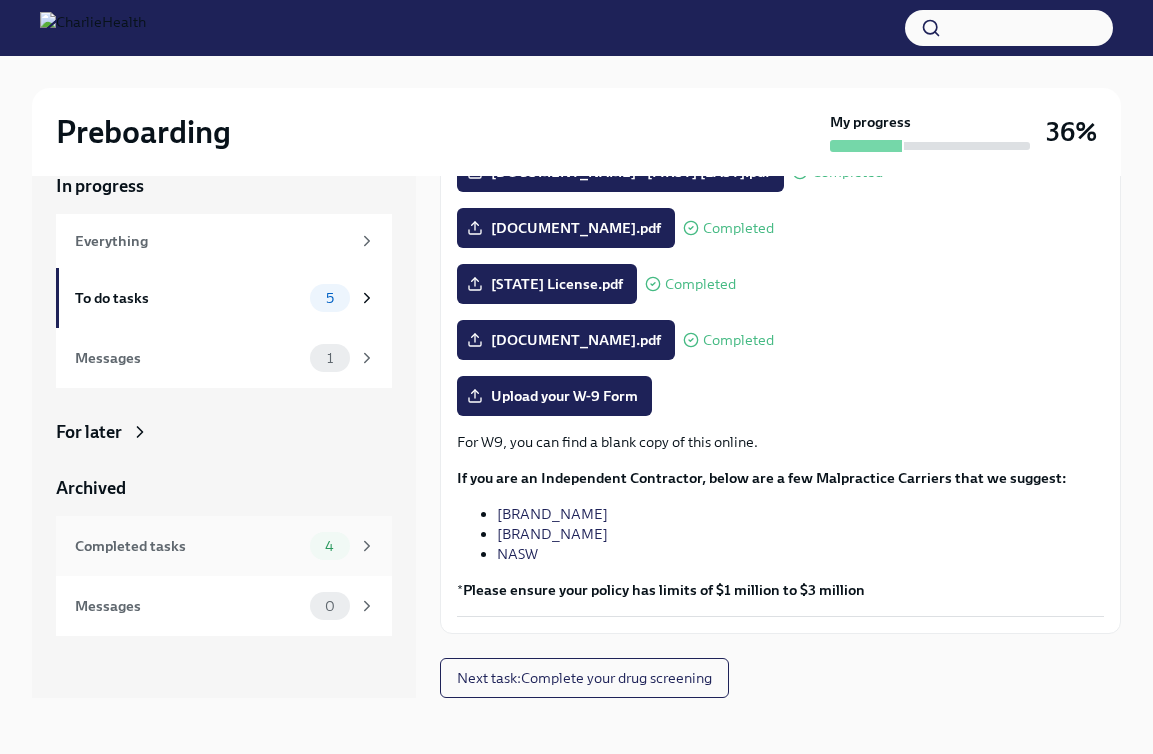 click on "Completed tasks" at bounding box center [188, 546] 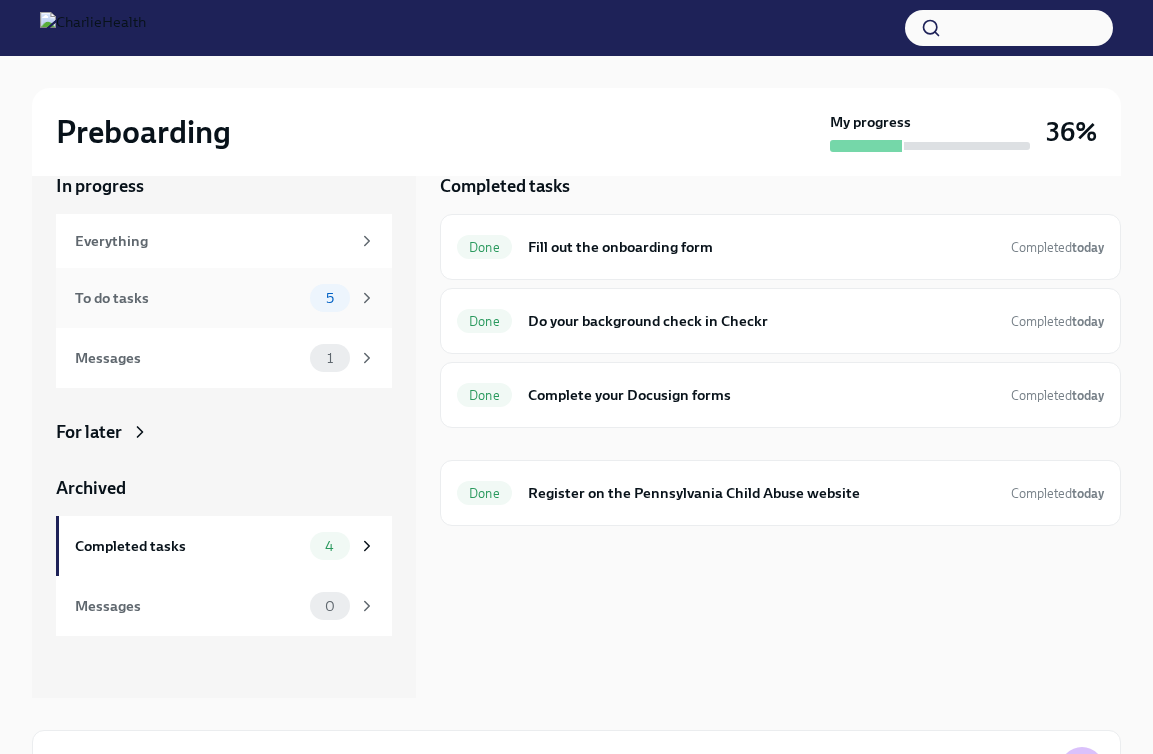click on "To do tasks 5" at bounding box center [225, 298] 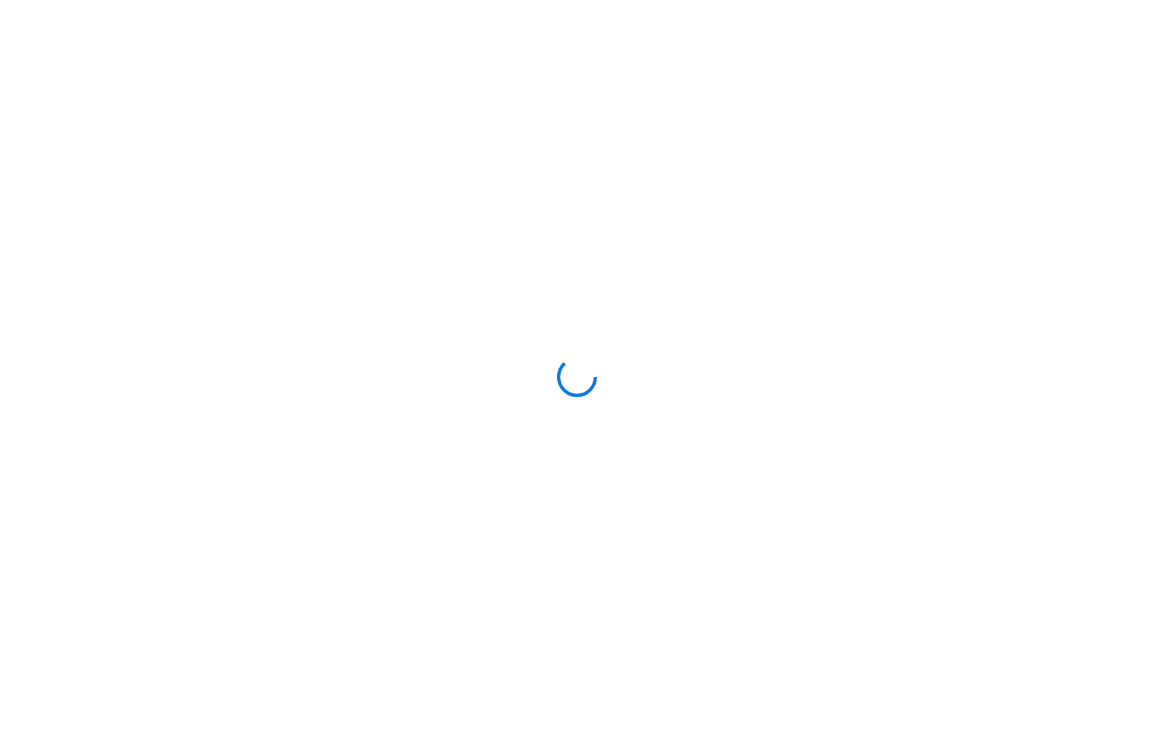scroll, scrollTop: 0, scrollLeft: 0, axis: both 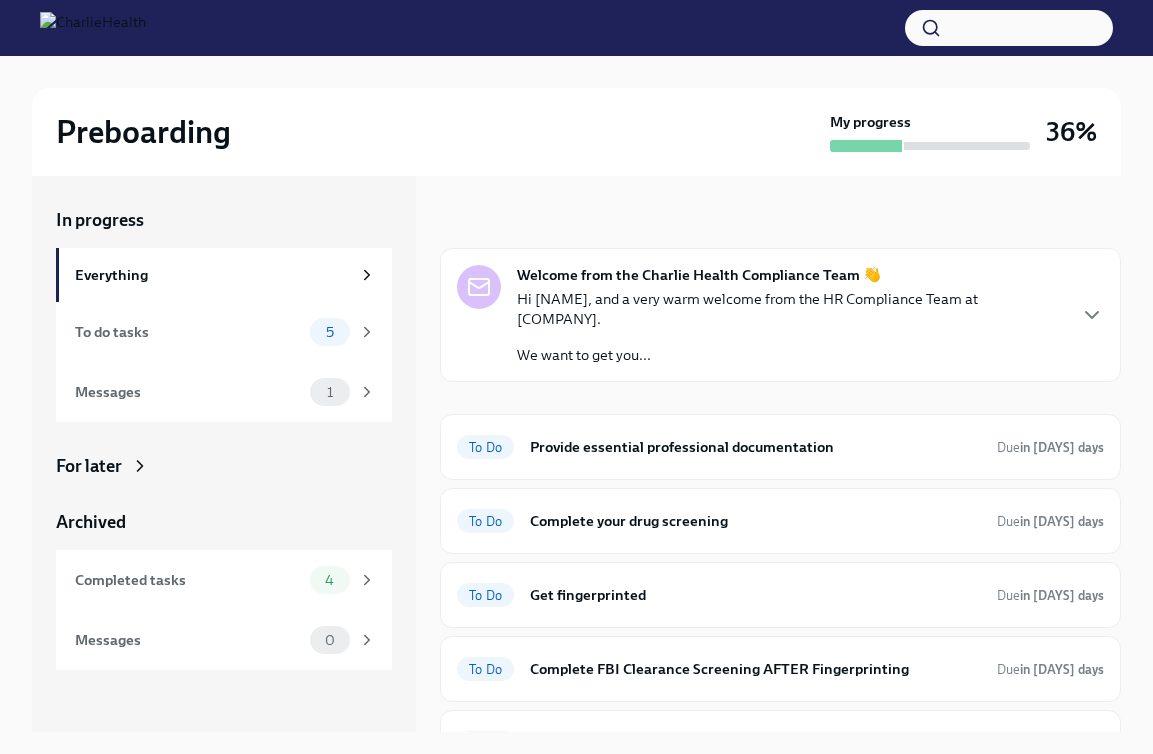 click on "Welcome from the [COMPANY] Compliance Team 👋 Hi [NAME], and a very warm welcome from the HR Compliance Team at [COMPANY].
We want to get you..." at bounding box center (780, 315) 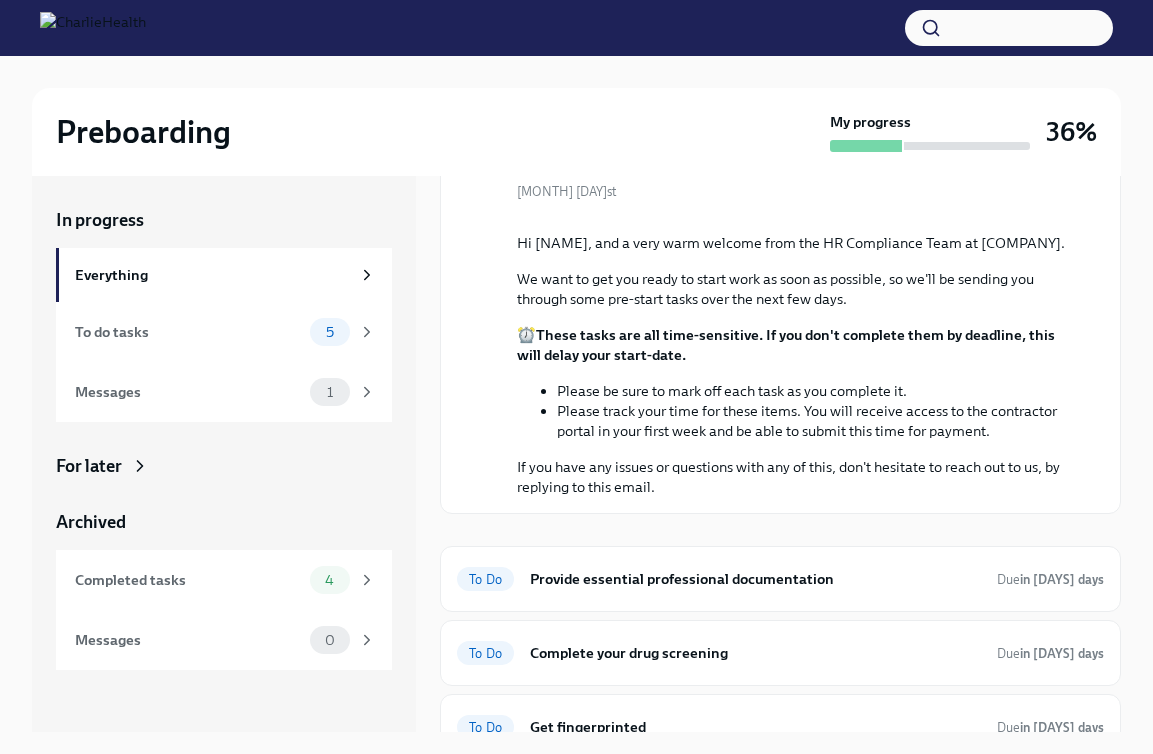 scroll, scrollTop: 232, scrollLeft: 0, axis: vertical 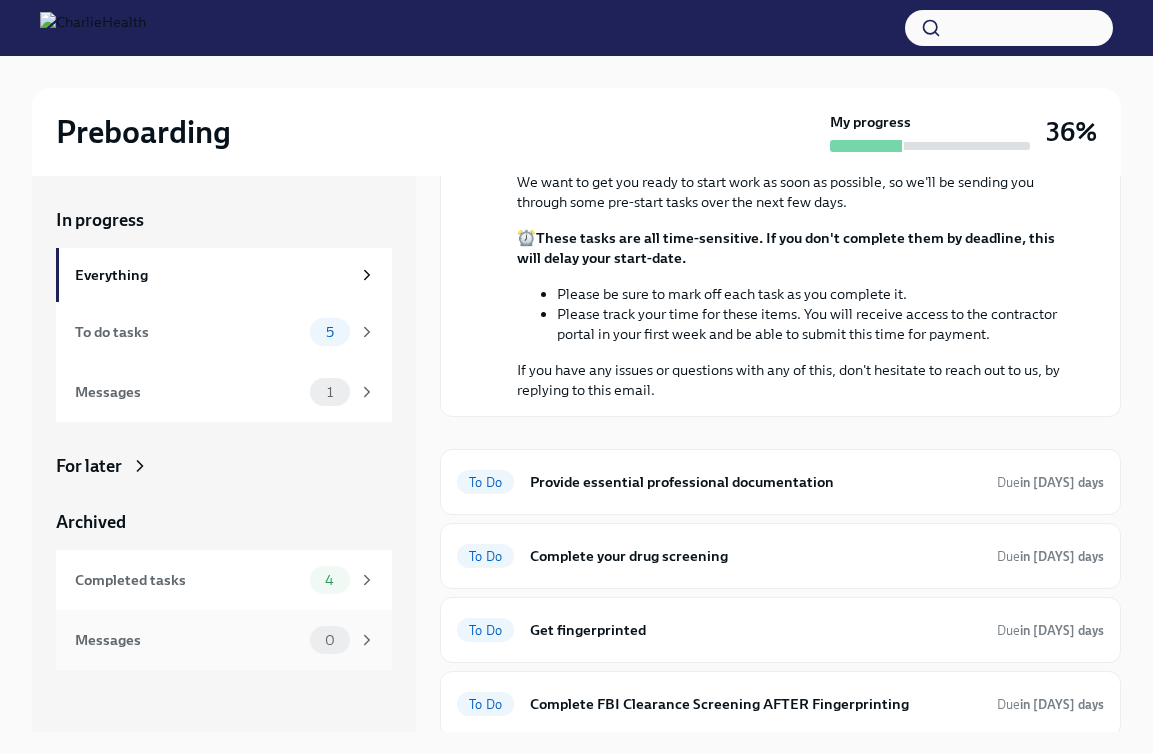 click on "0" at bounding box center [330, 640] 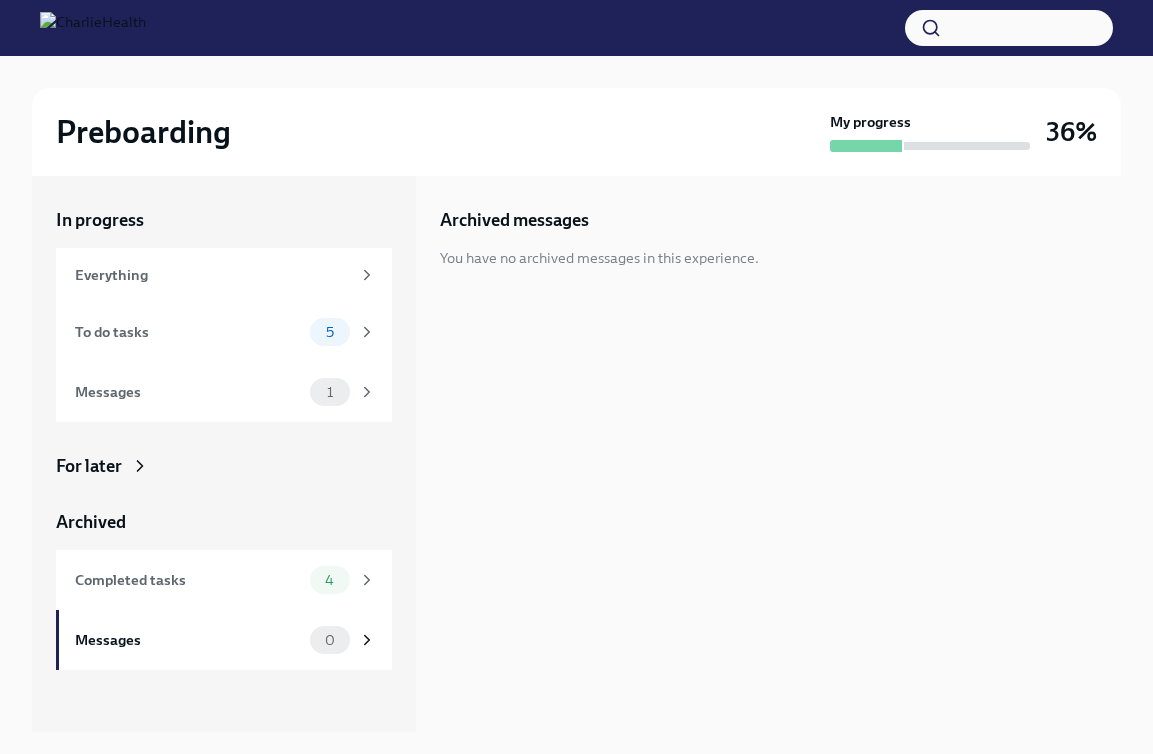 click on "Archived messages You have no archived messages in this experience." at bounding box center (780, 454) 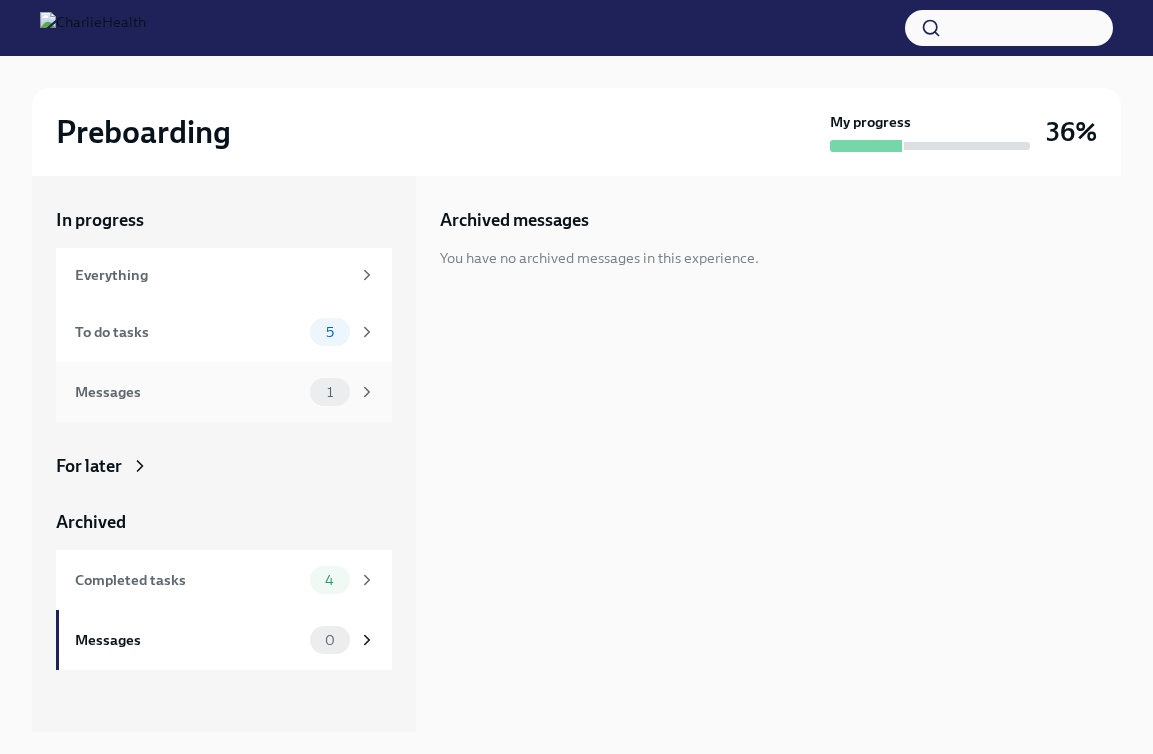 click on "1" at bounding box center [343, 392] 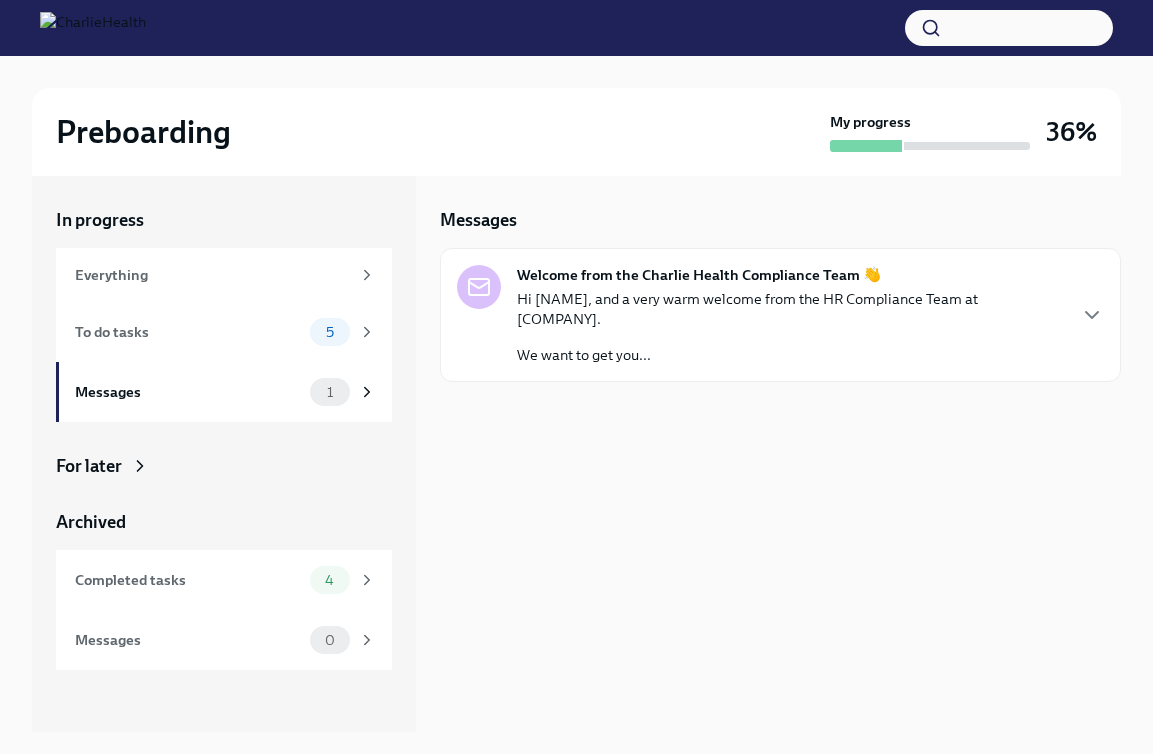 click on "Welcome from the [COMPANY] Compliance Team 👋 Hi [NAME], and a very warm welcome from the HR Compliance Team at [COMPANY].
We want to get you..." at bounding box center [780, 315] 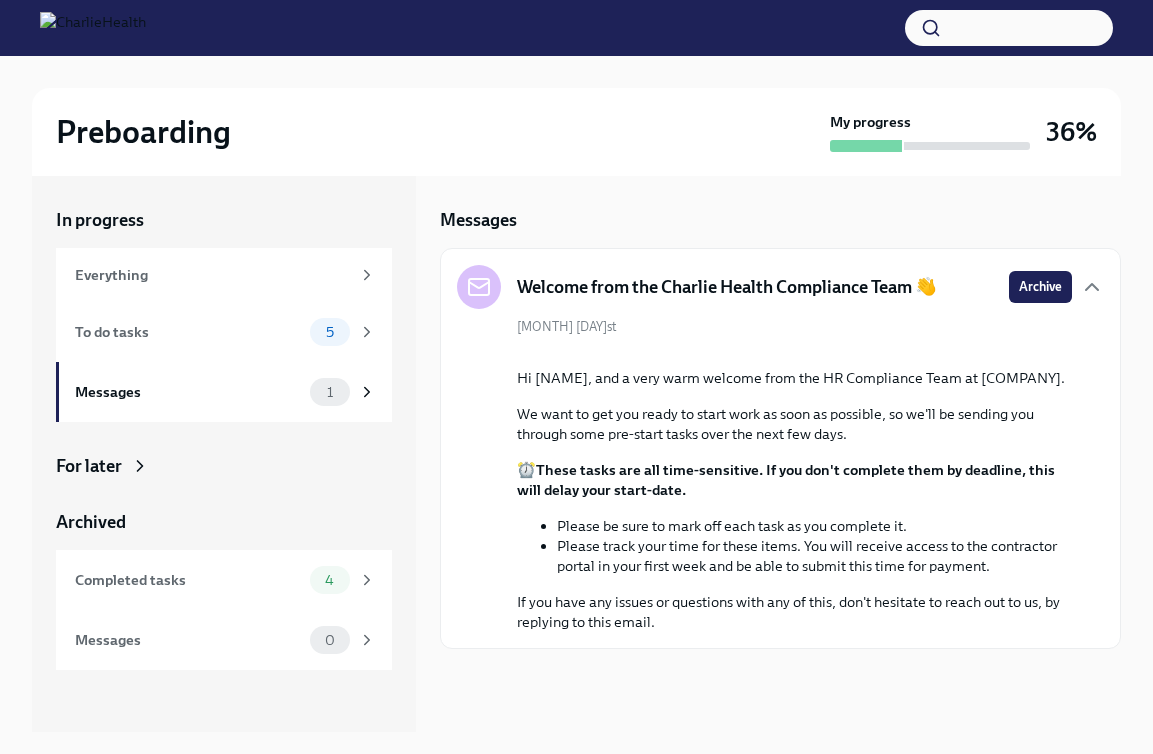 scroll, scrollTop: 77, scrollLeft: 0, axis: vertical 